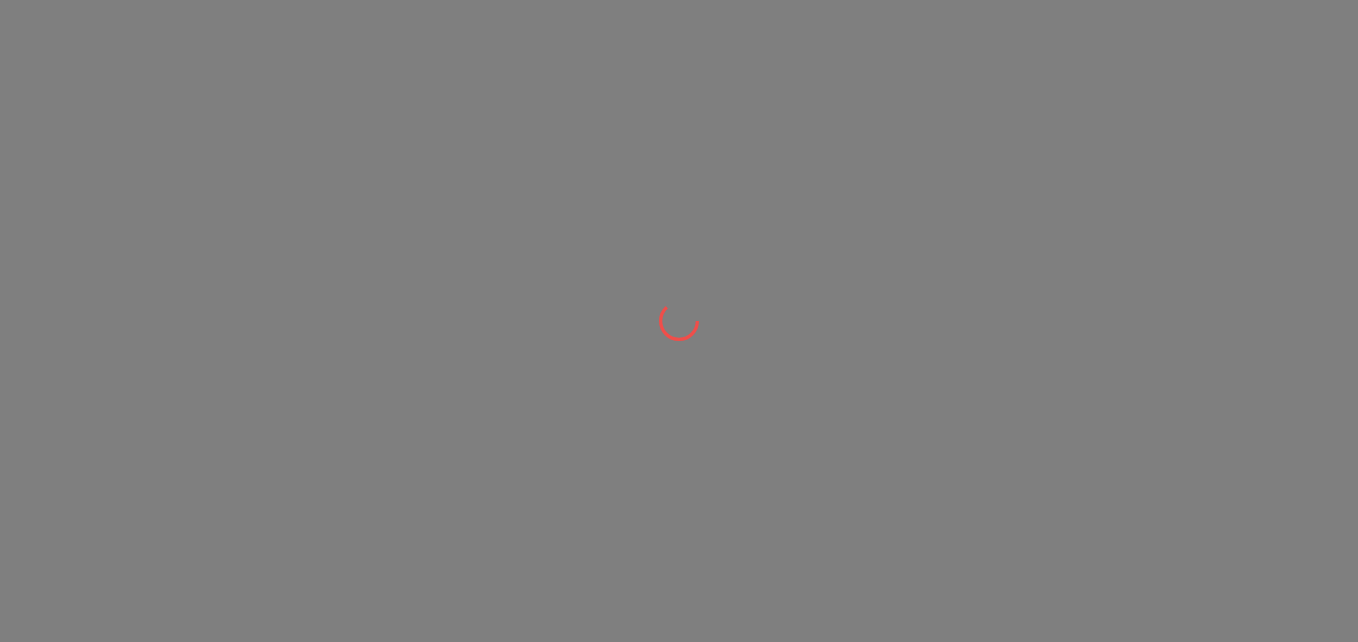 scroll, scrollTop: 0, scrollLeft: 0, axis: both 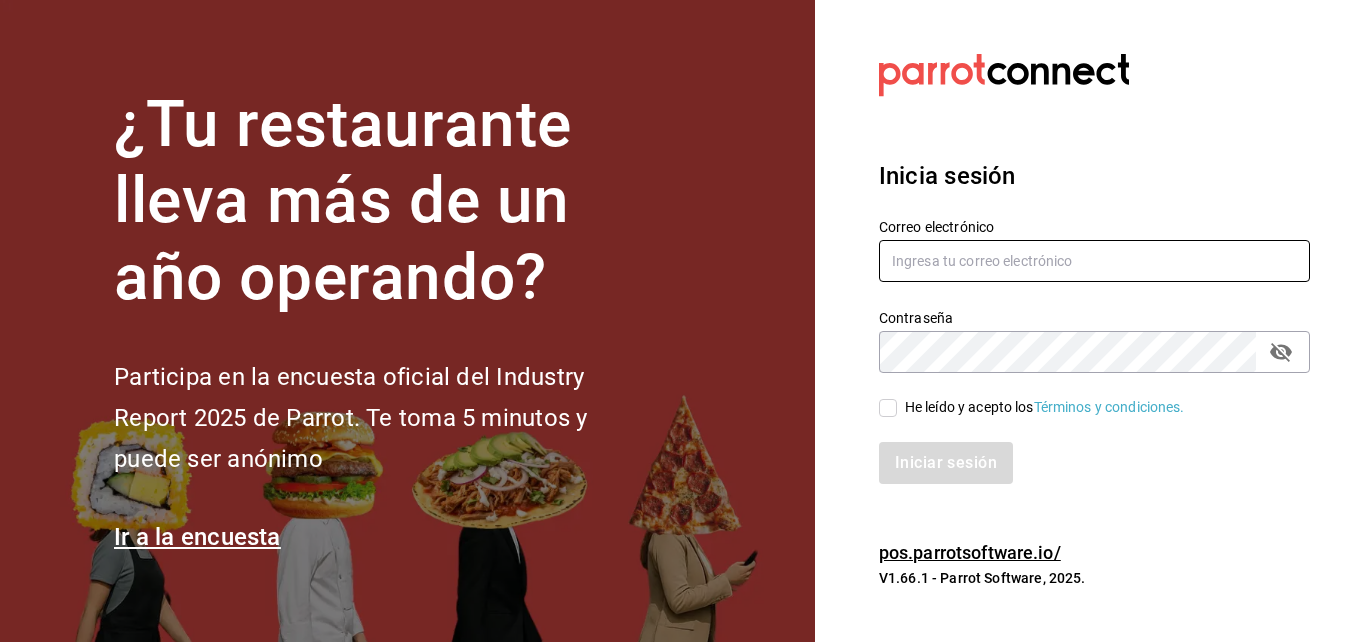 type on "[USERNAME]@[DOMAIN].com" 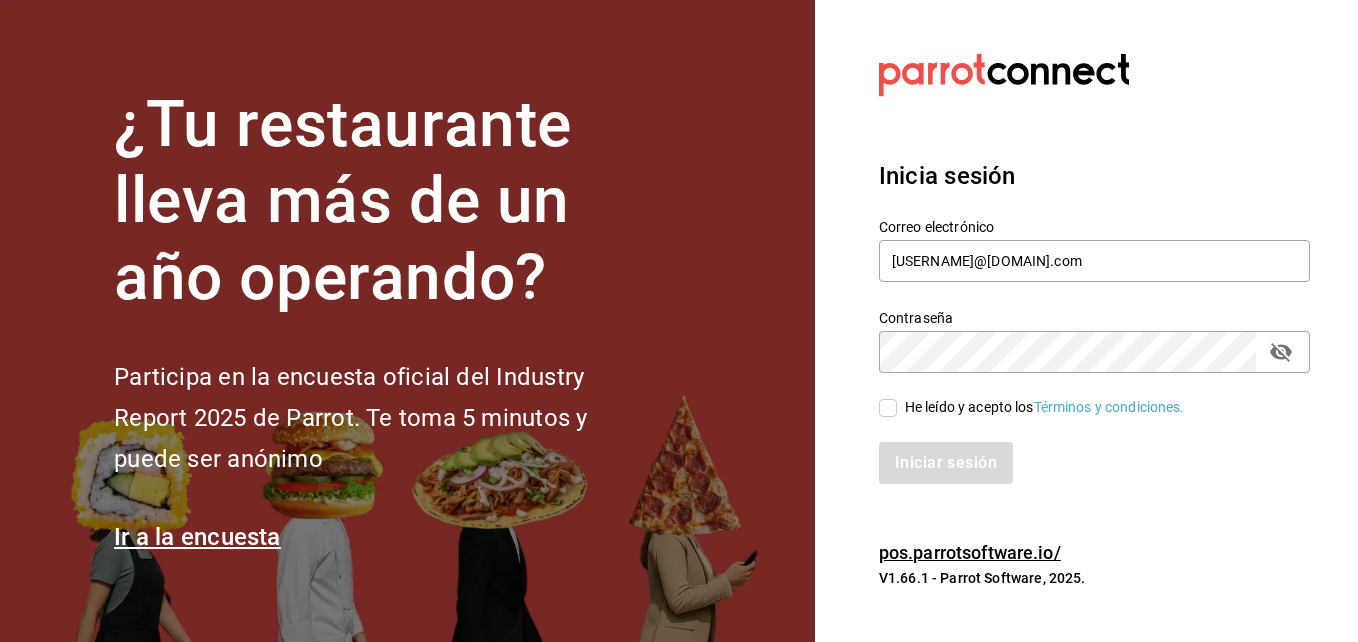 click on "He leído y acepto los  Términos y condiciones." at bounding box center [888, 408] 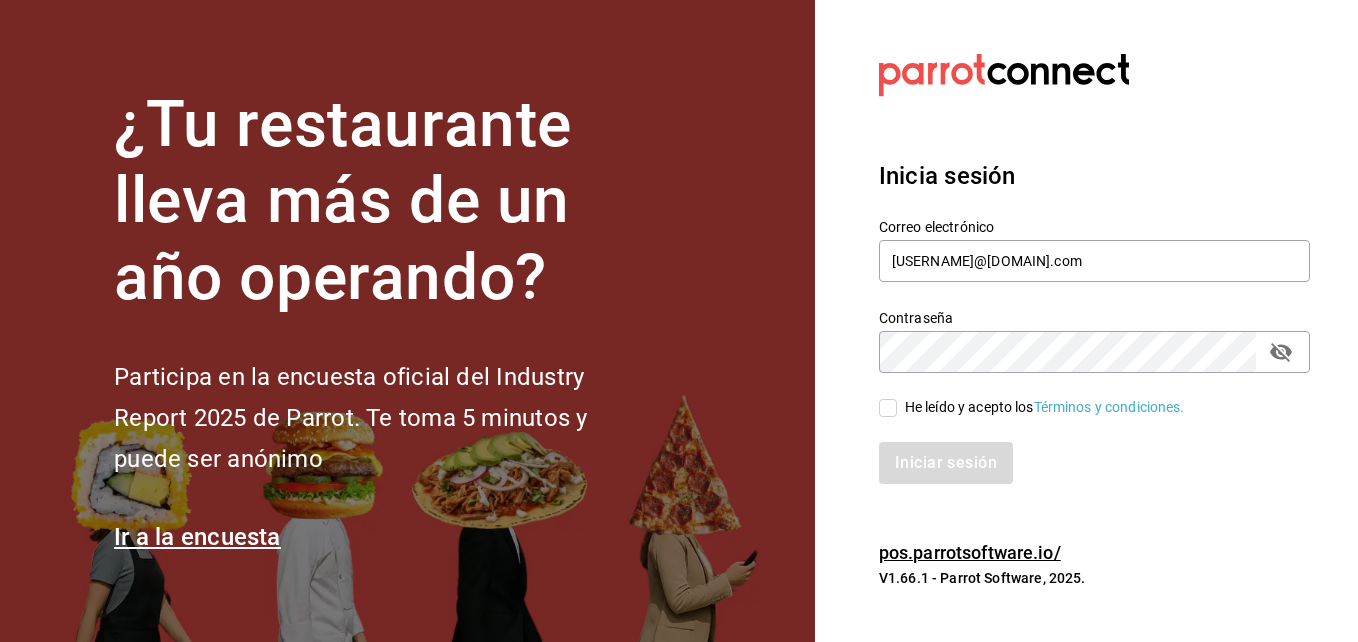 checkbox on "true" 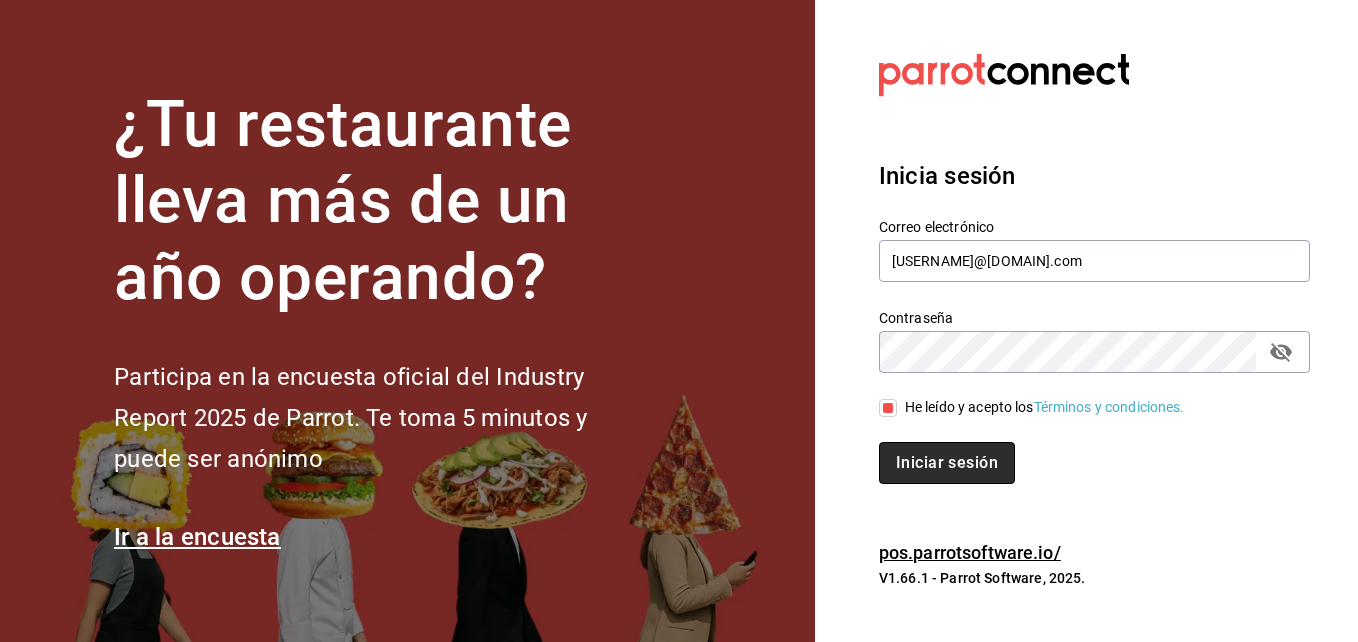 click on "Iniciar sesión" at bounding box center [947, 463] 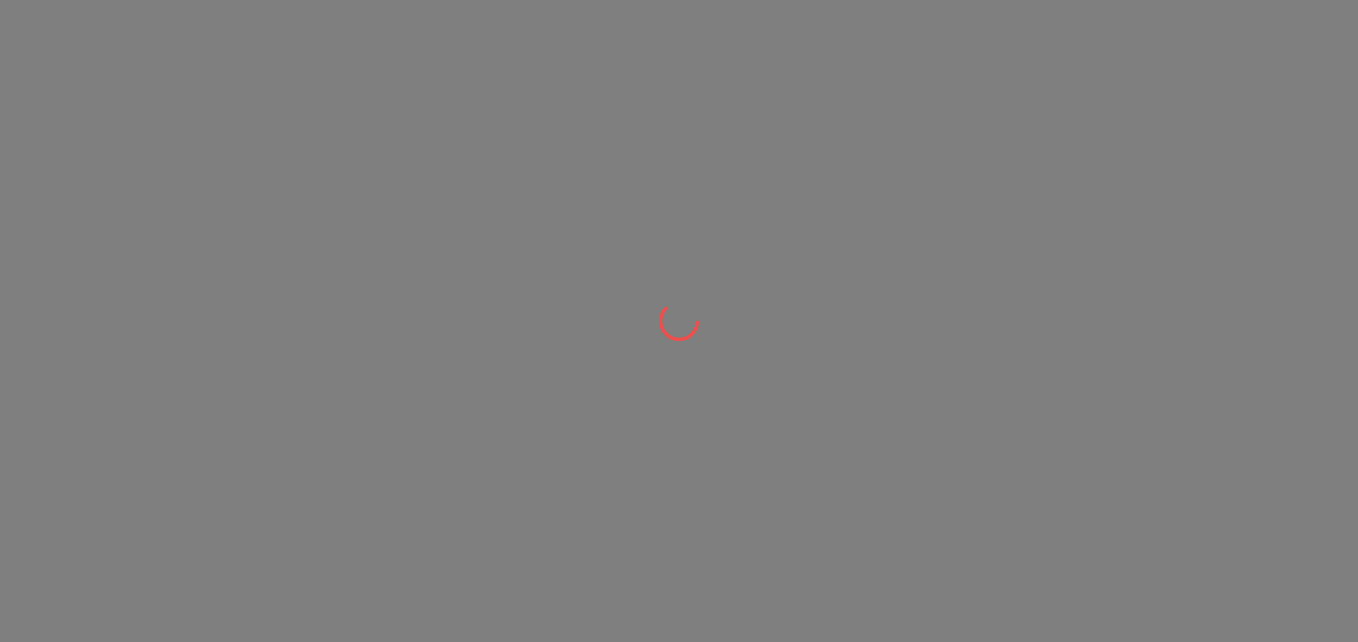 scroll, scrollTop: 0, scrollLeft: 0, axis: both 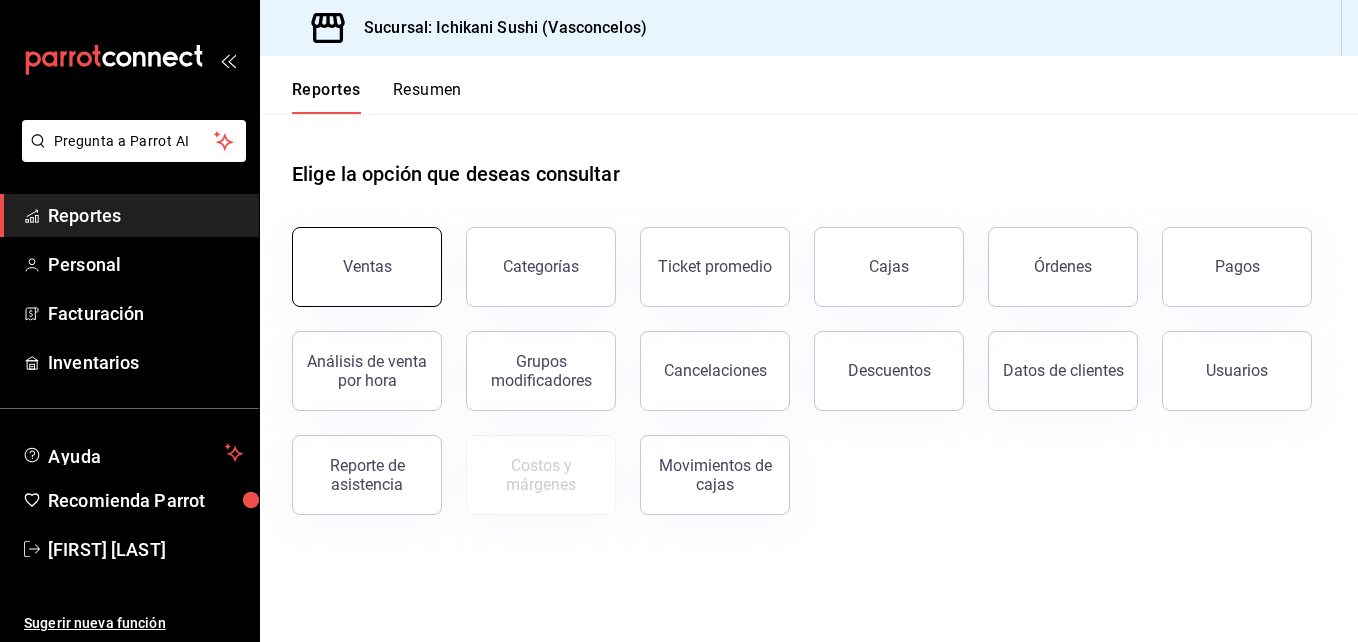 click on "Ventas" at bounding box center (367, 267) 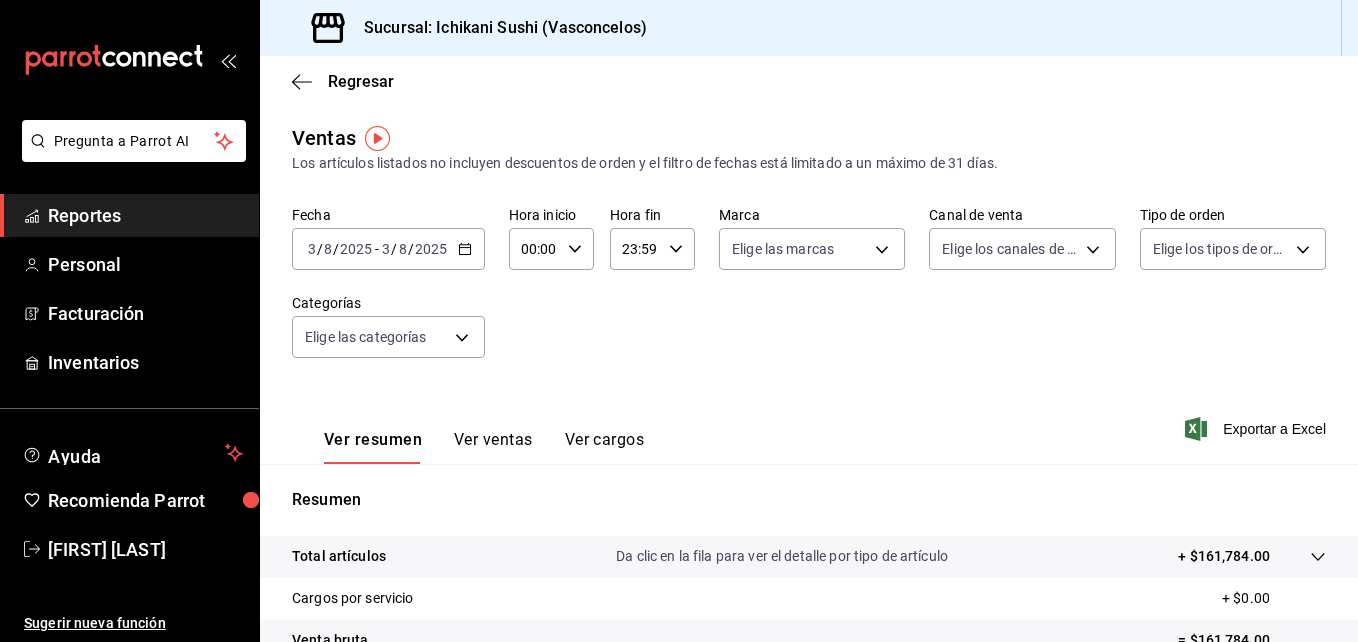 click 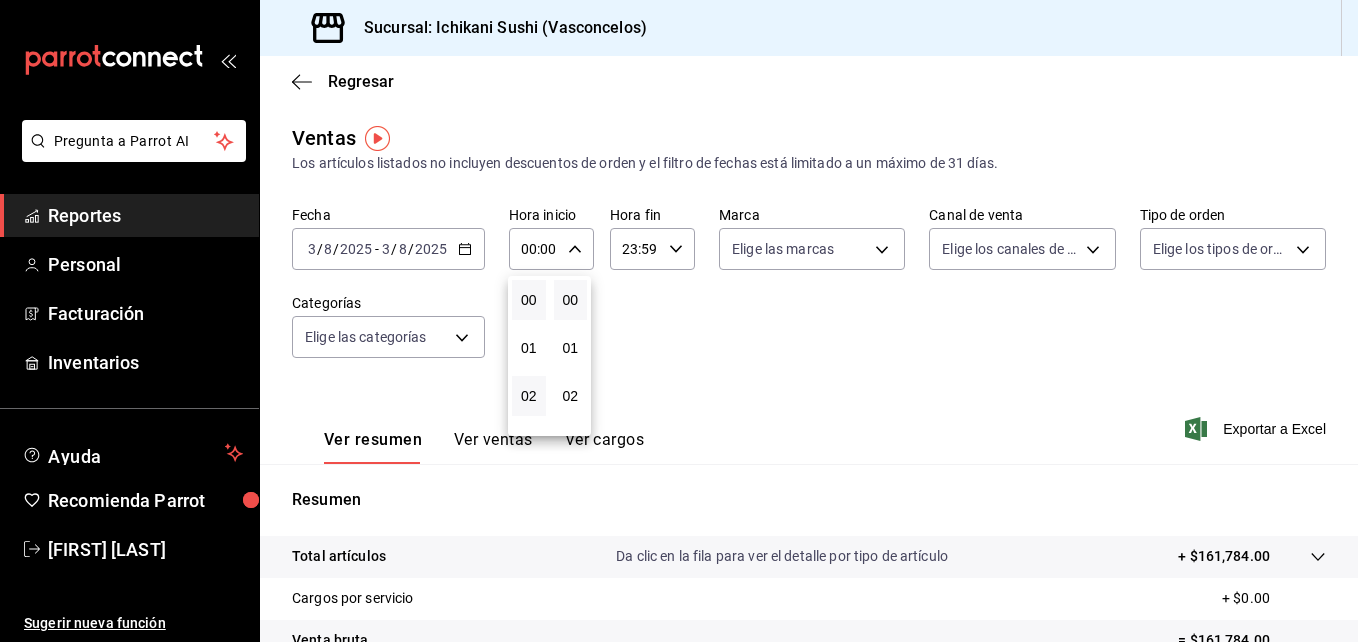 click on "02" at bounding box center (529, 396) 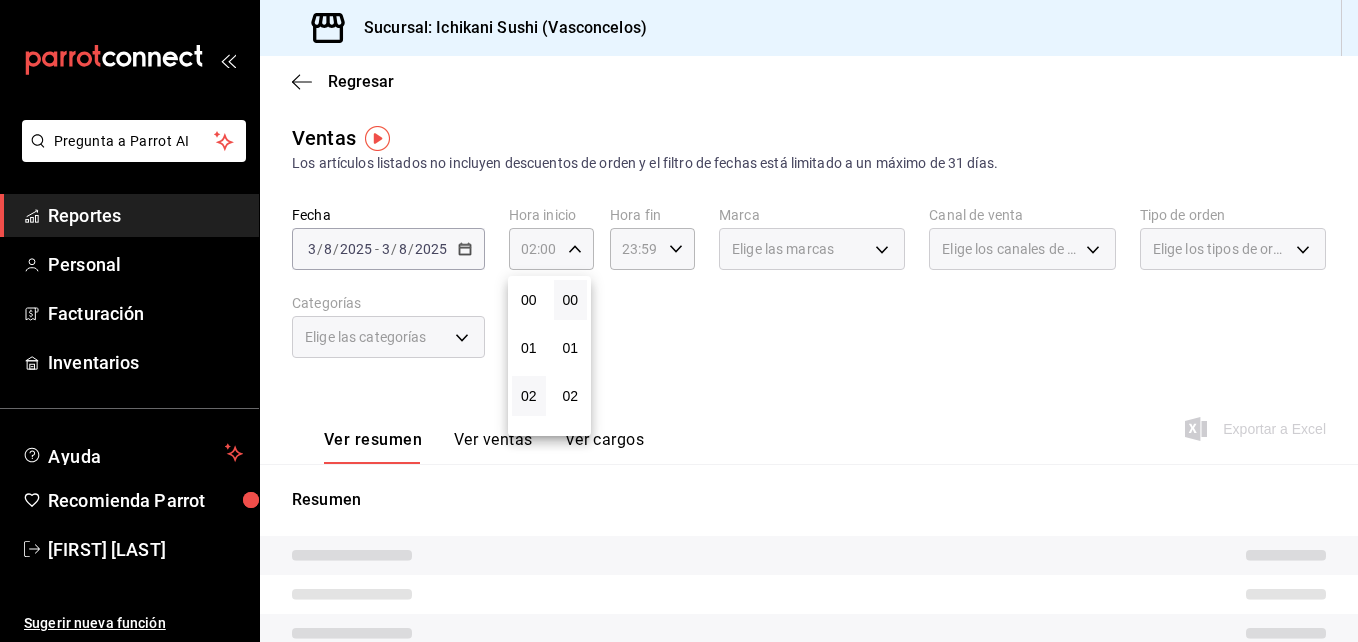 type 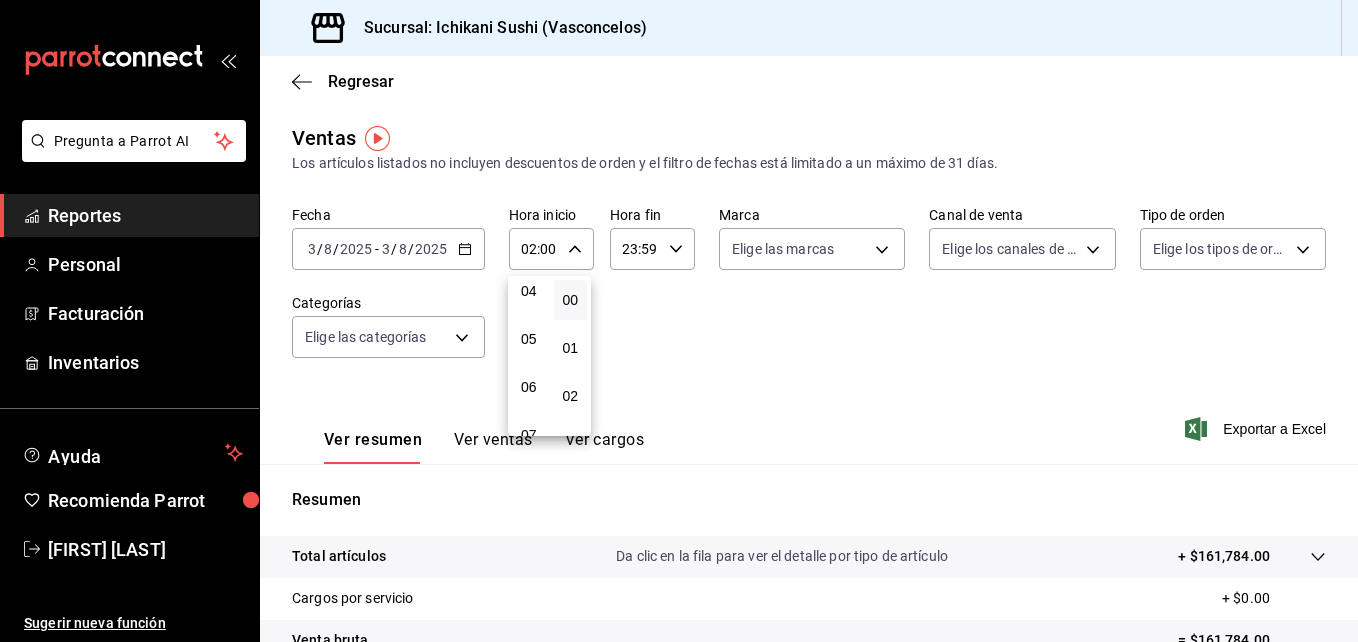 scroll, scrollTop: 200, scrollLeft: 0, axis: vertical 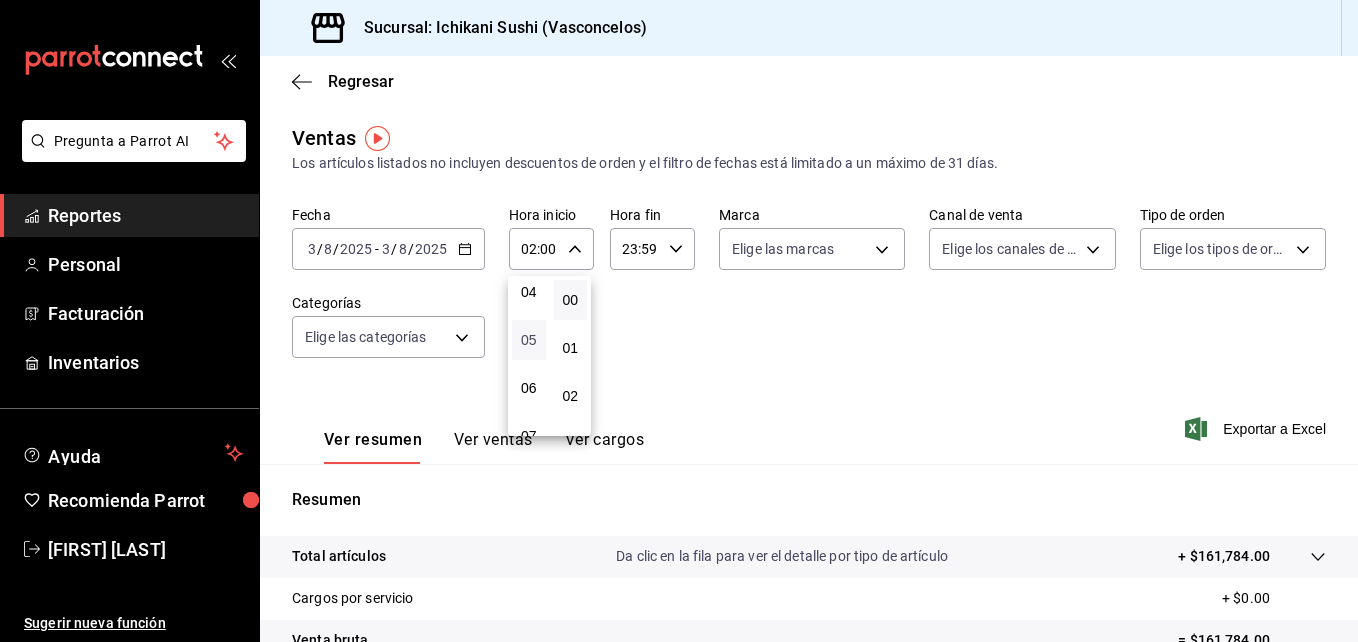 click on "05" at bounding box center [529, 340] 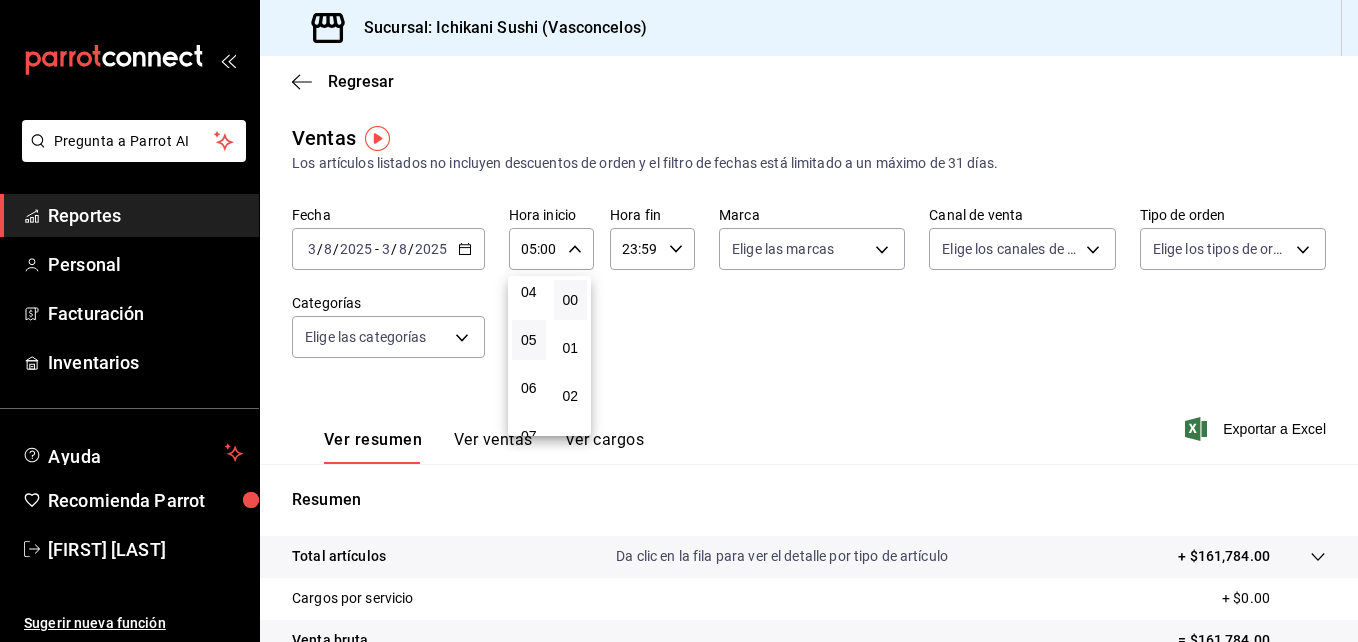 click at bounding box center (679, 321) 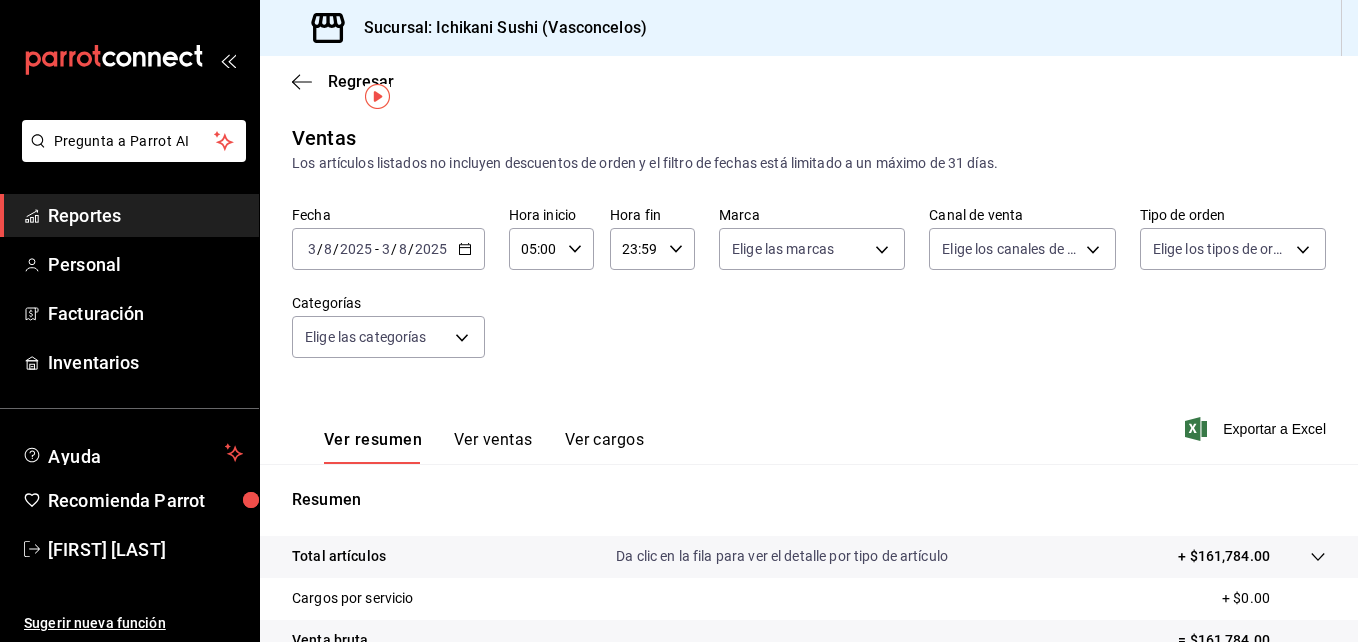 scroll, scrollTop: 316, scrollLeft: 0, axis: vertical 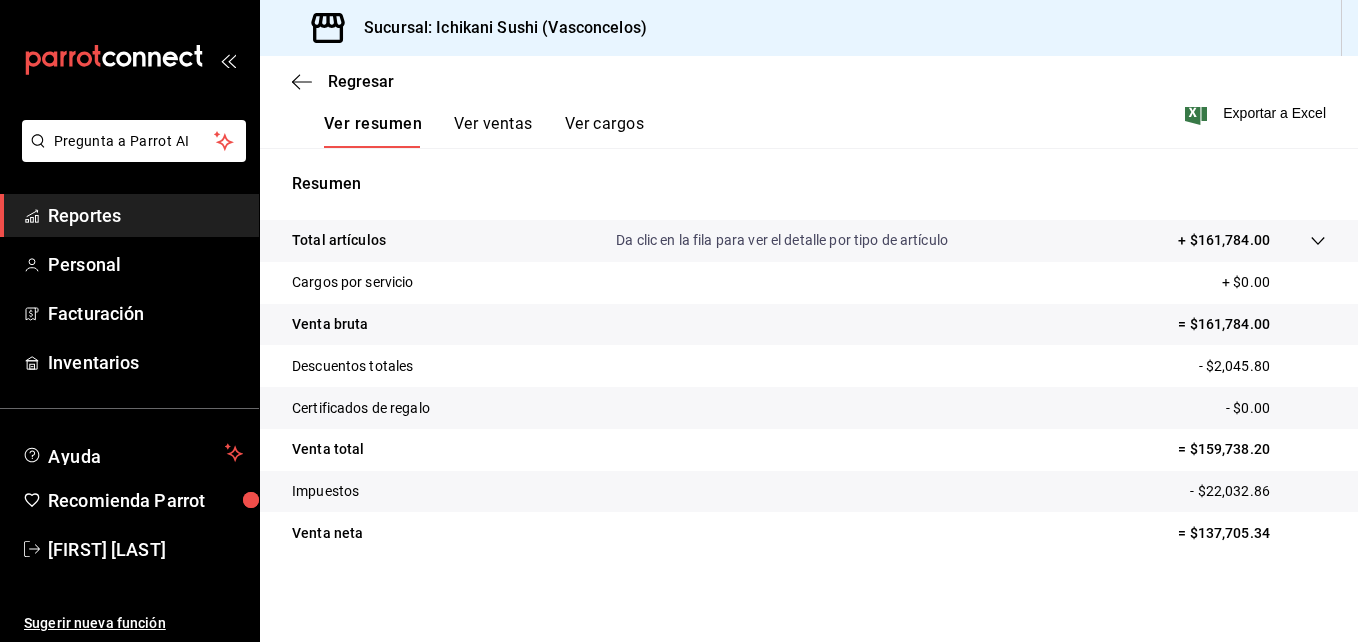 click on "Ver ventas" at bounding box center (493, 131) 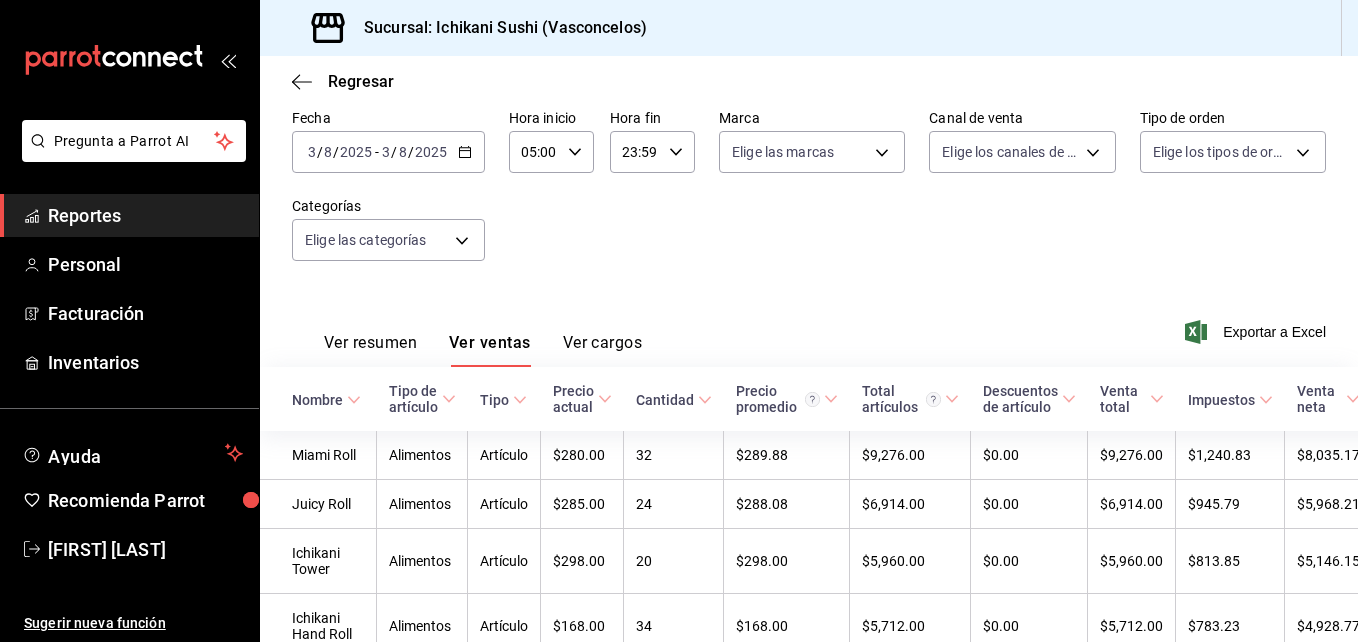 scroll, scrollTop: 316, scrollLeft: 0, axis: vertical 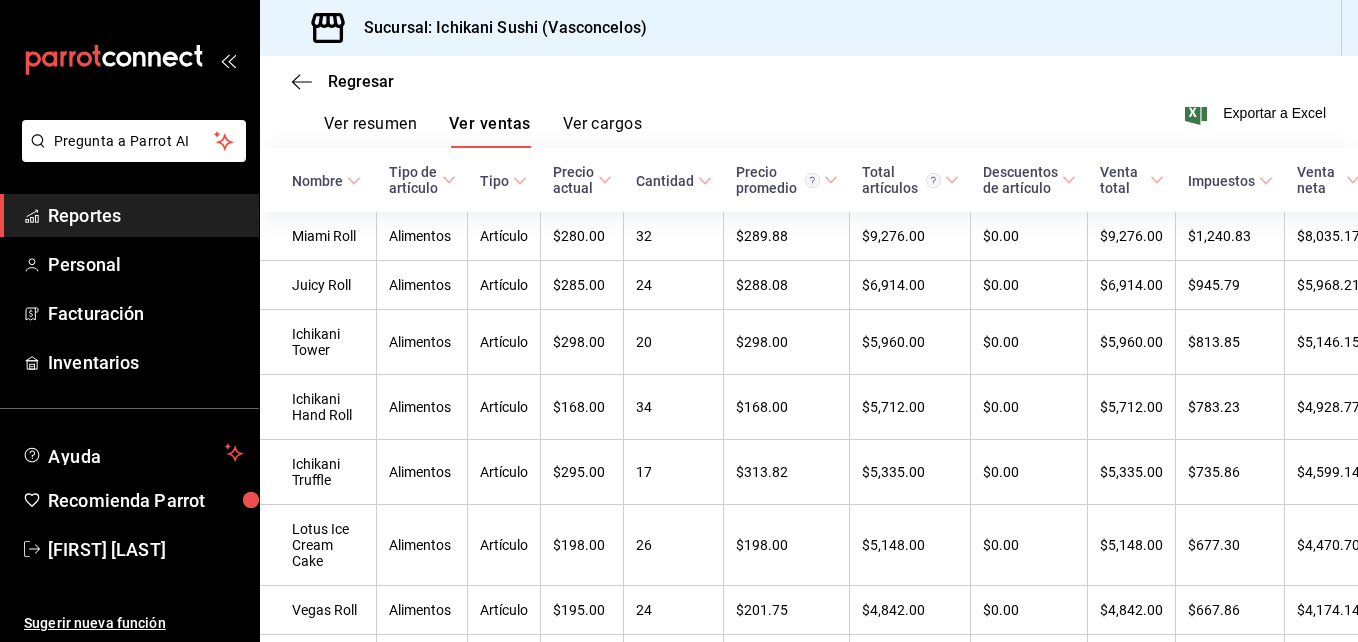 click on "Regresar" at bounding box center (809, 81) 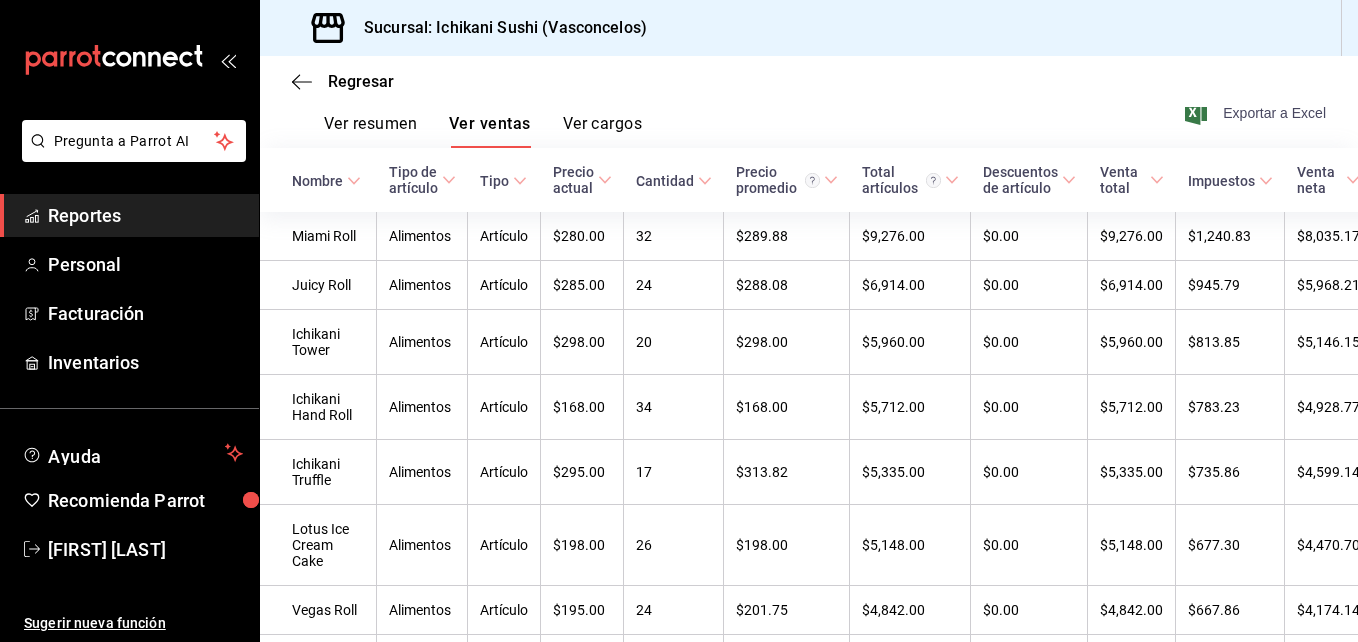 click on "Exportar a Excel" at bounding box center [1257, 113] 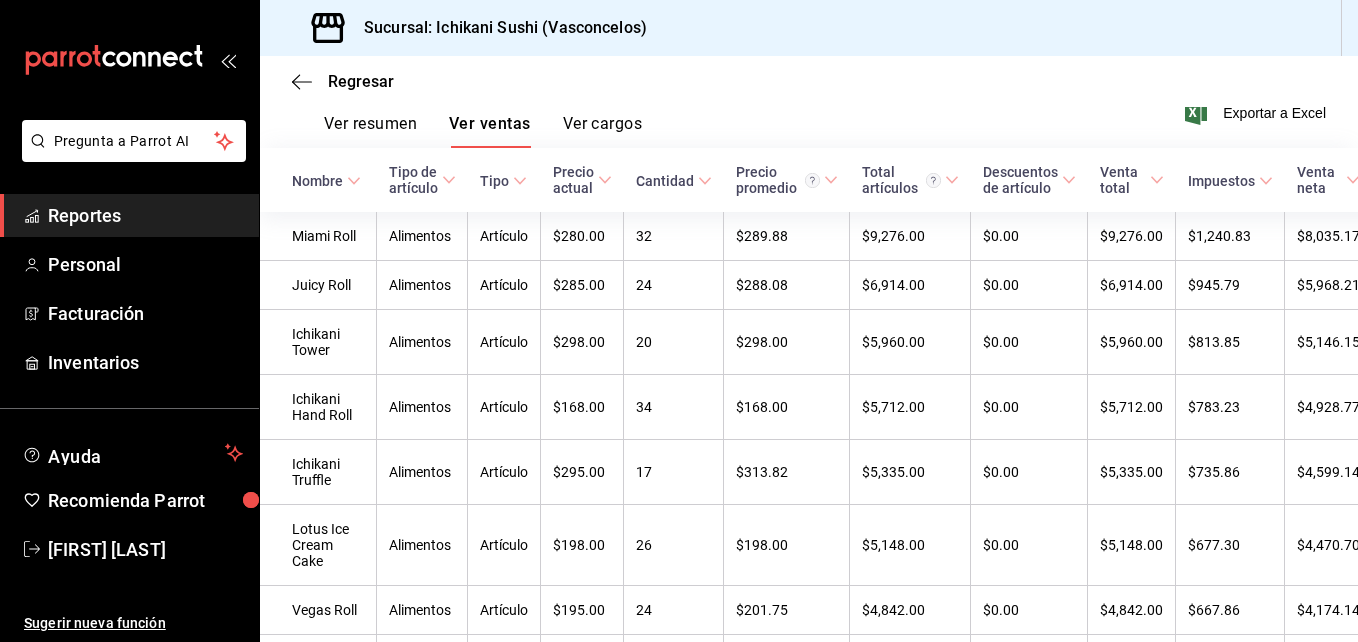 click on "Regresar" at bounding box center [809, 81] 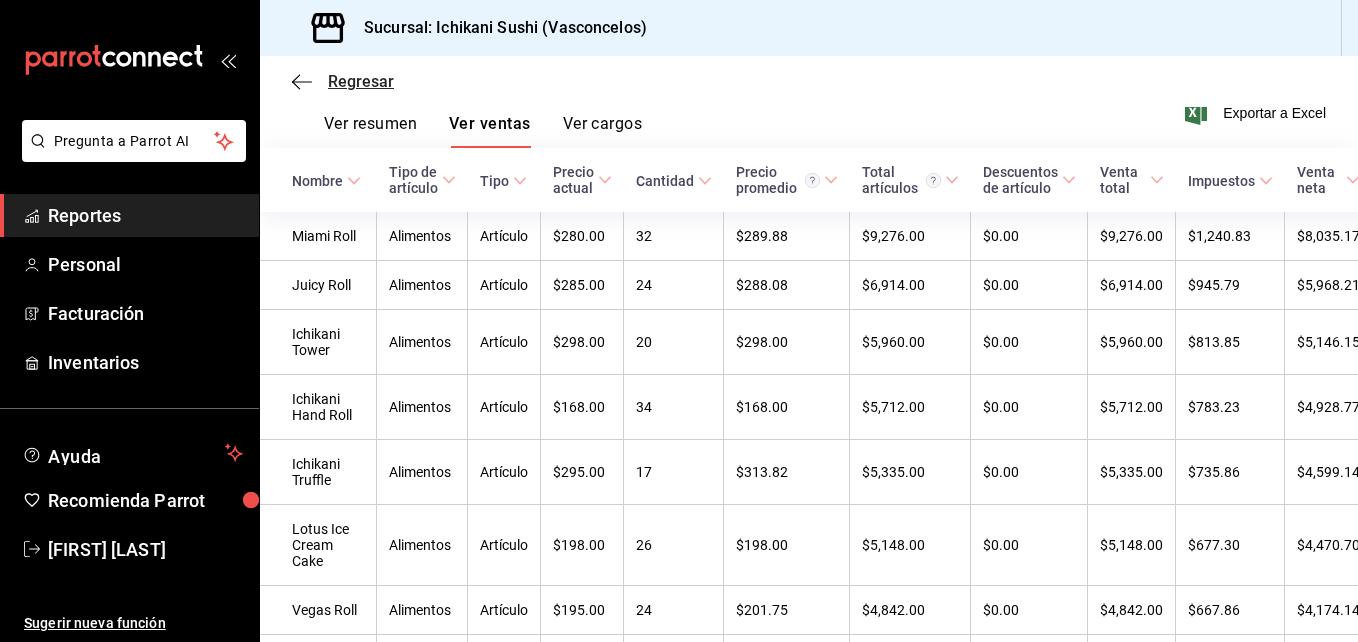 click 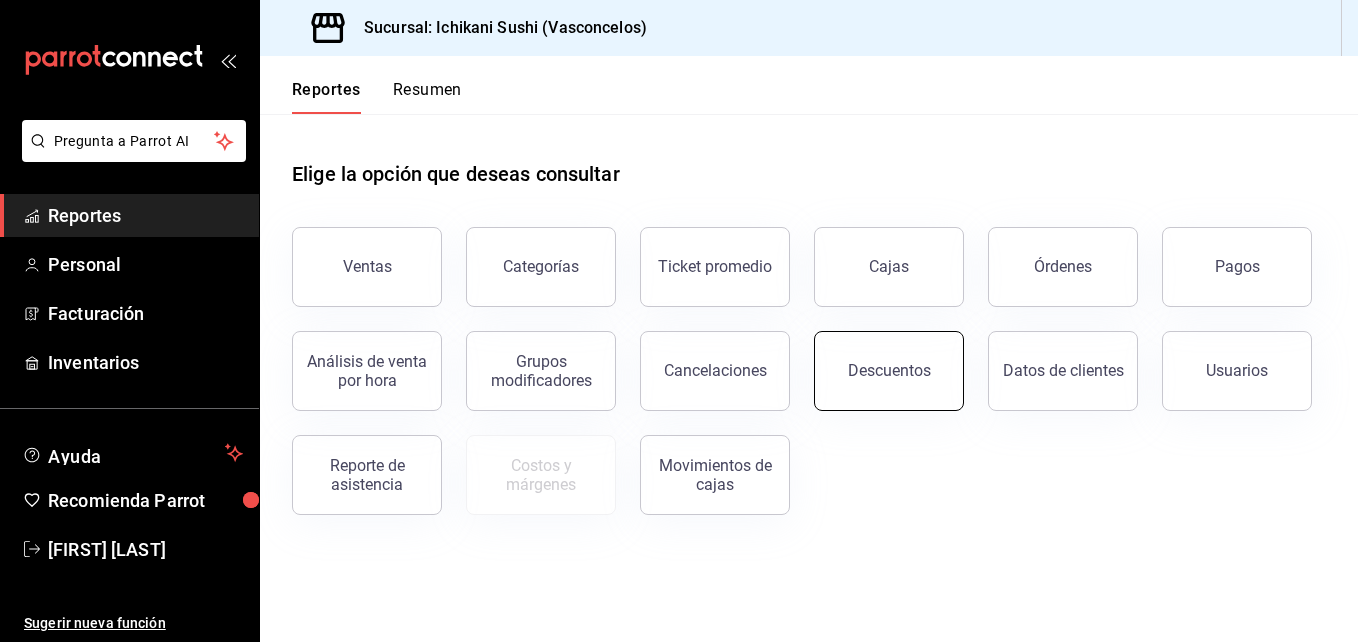 click on "Descuentos" at bounding box center [889, 371] 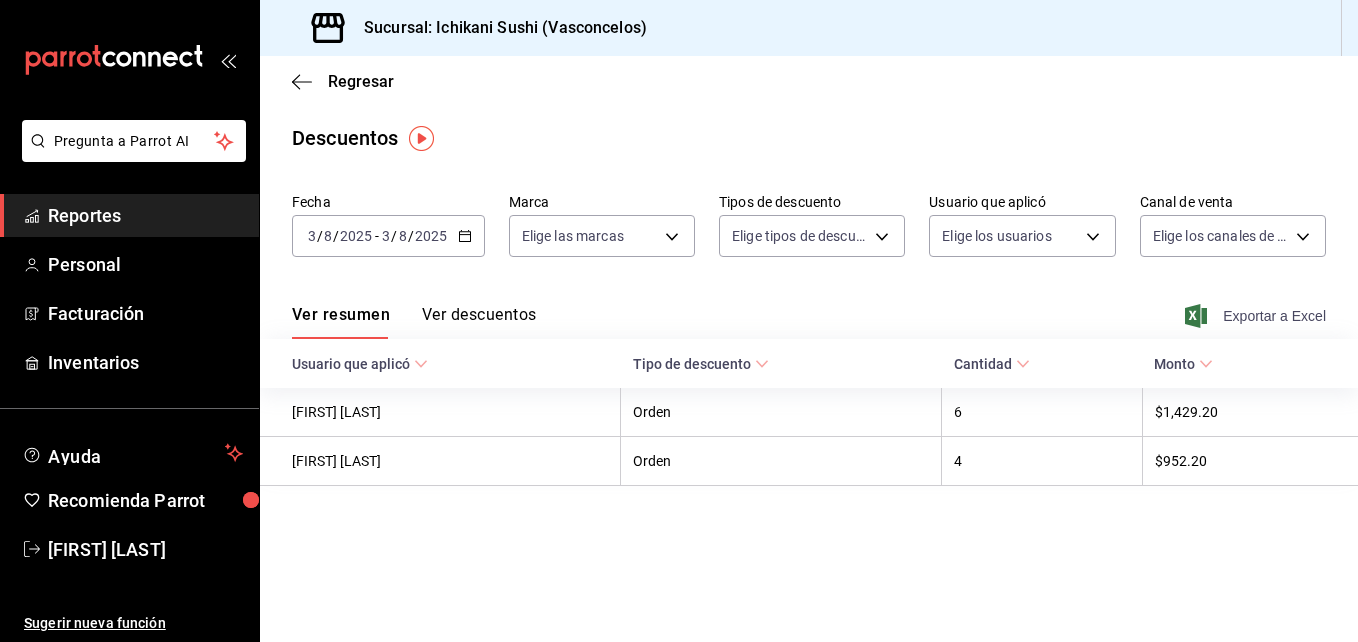 click on "Exportar a Excel" at bounding box center [1257, 316] 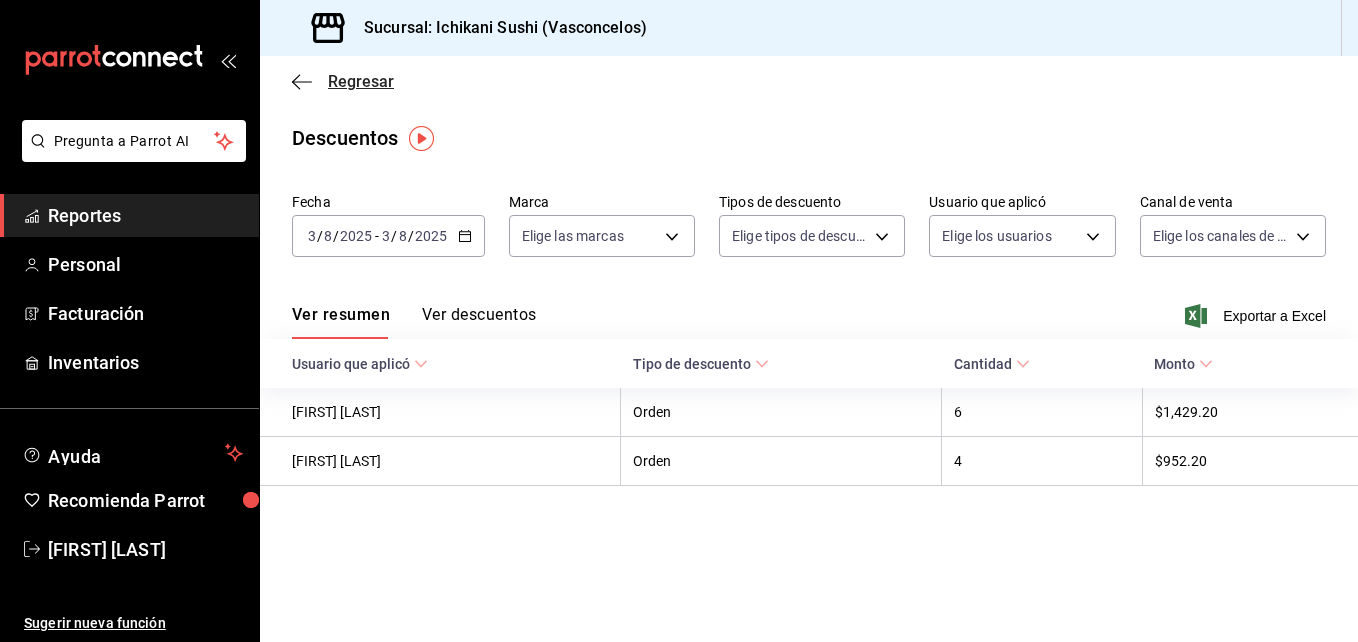 click 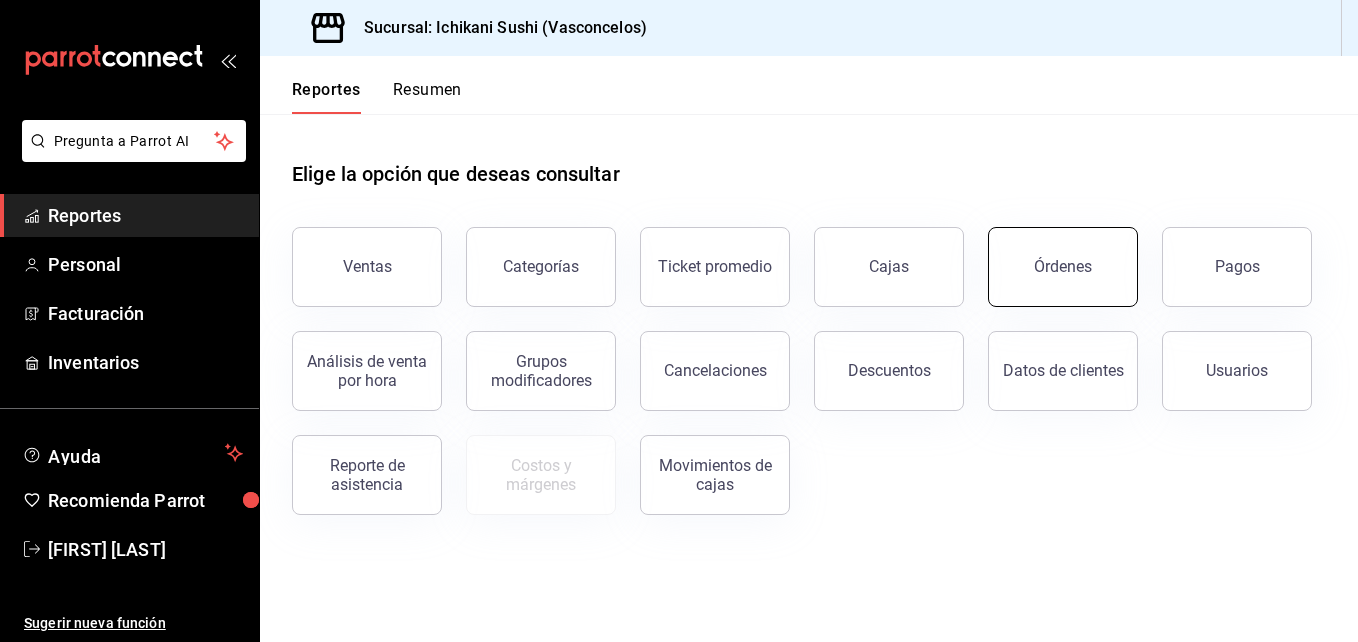 click on "Órdenes" at bounding box center [1063, 267] 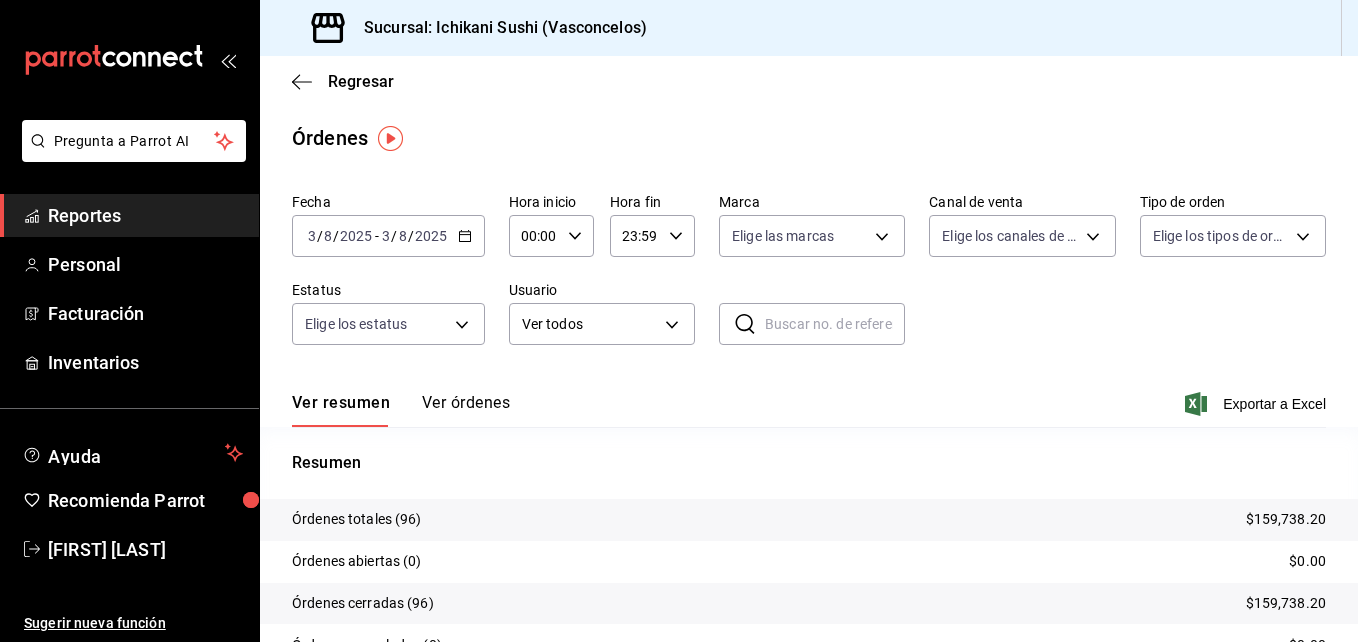 click 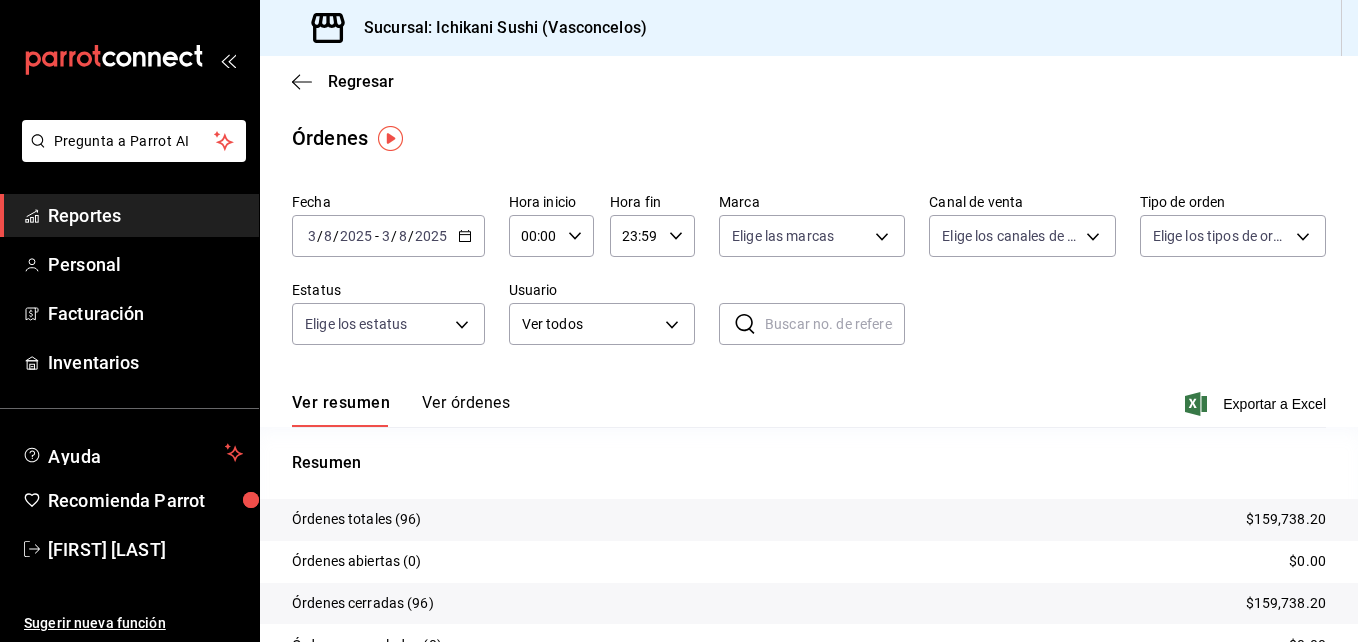 click 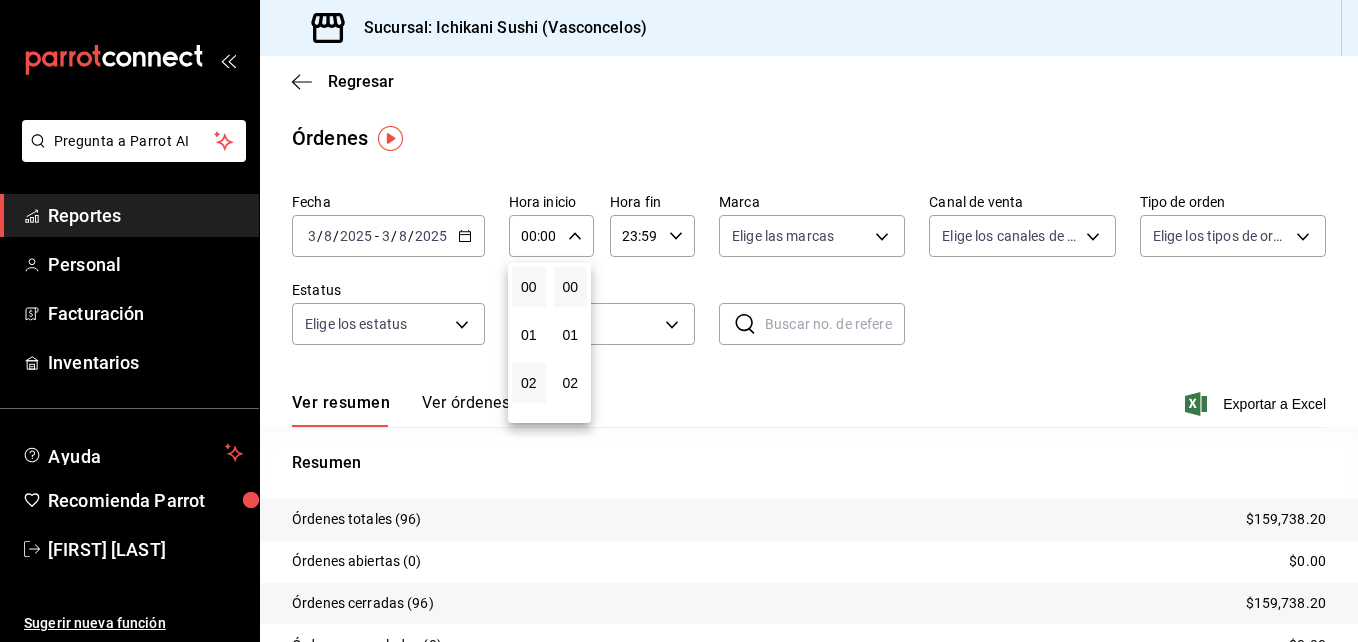 click on "02" at bounding box center (529, 383) 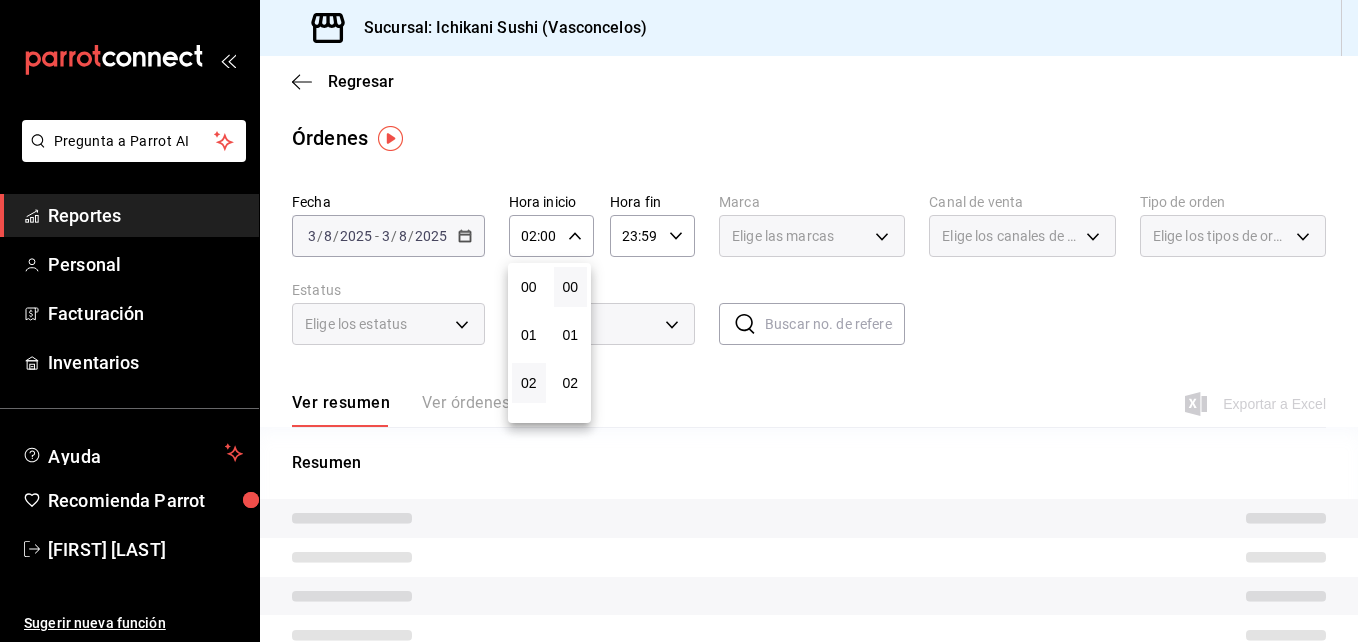 type 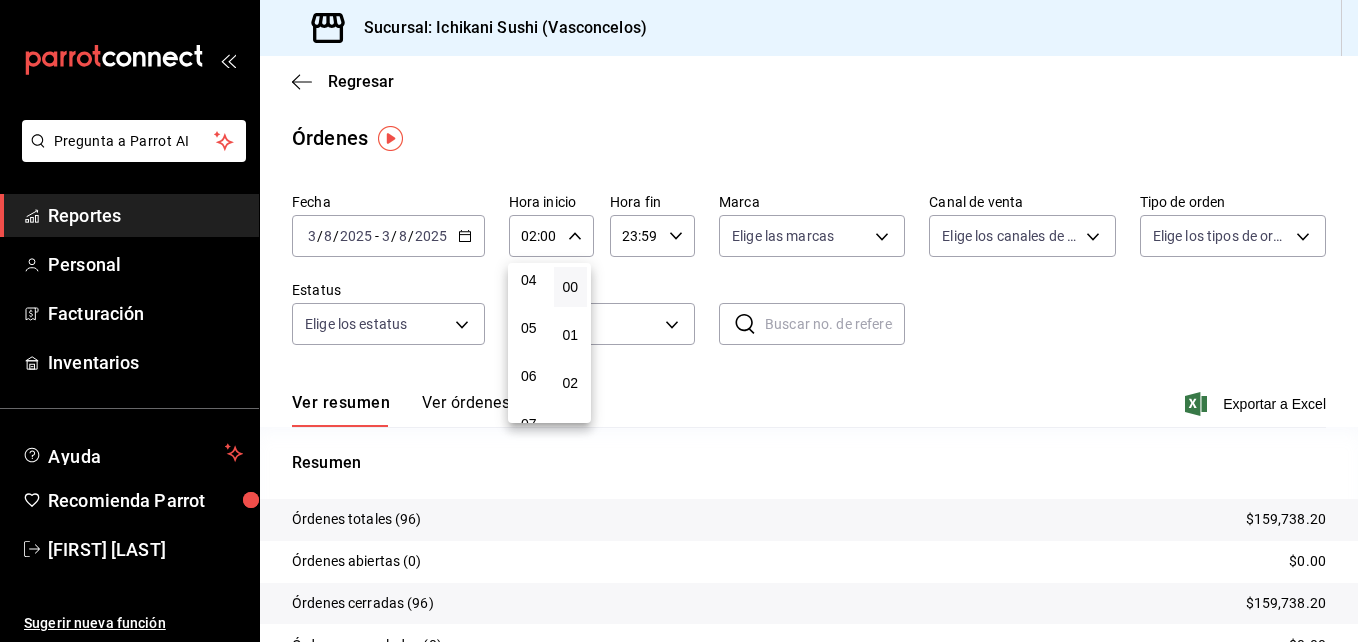 scroll, scrollTop: 200, scrollLeft: 0, axis: vertical 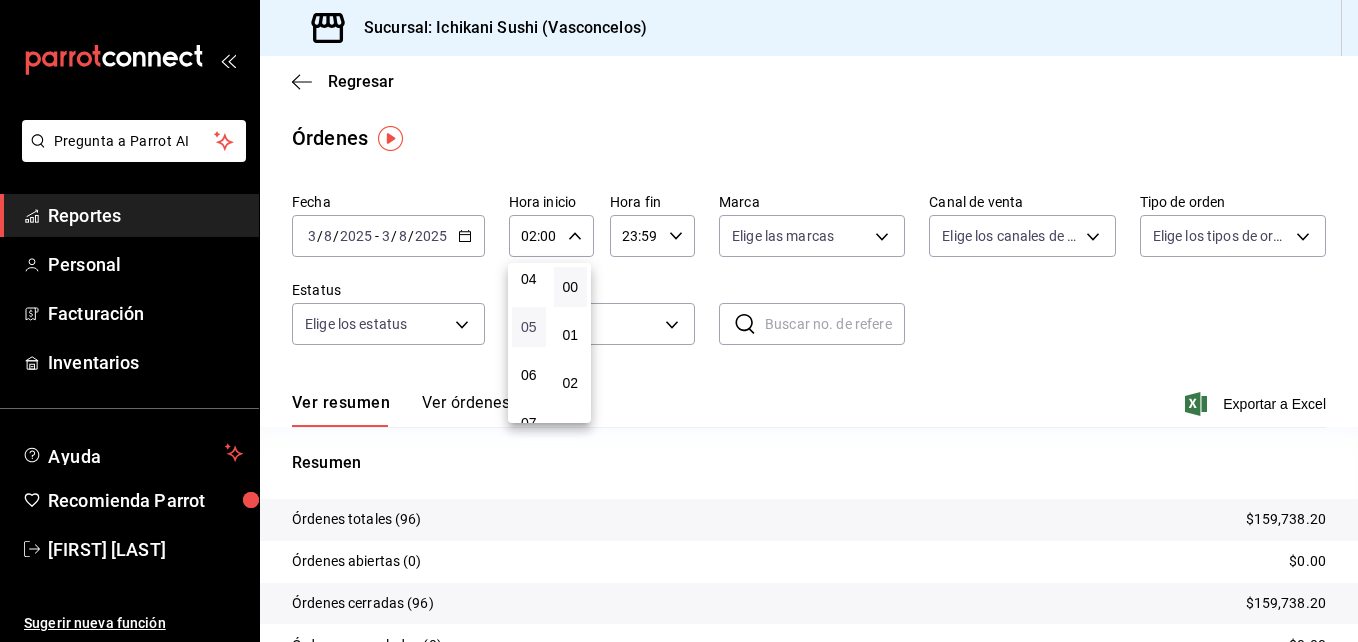 click on "05" at bounding box center [529, 327] 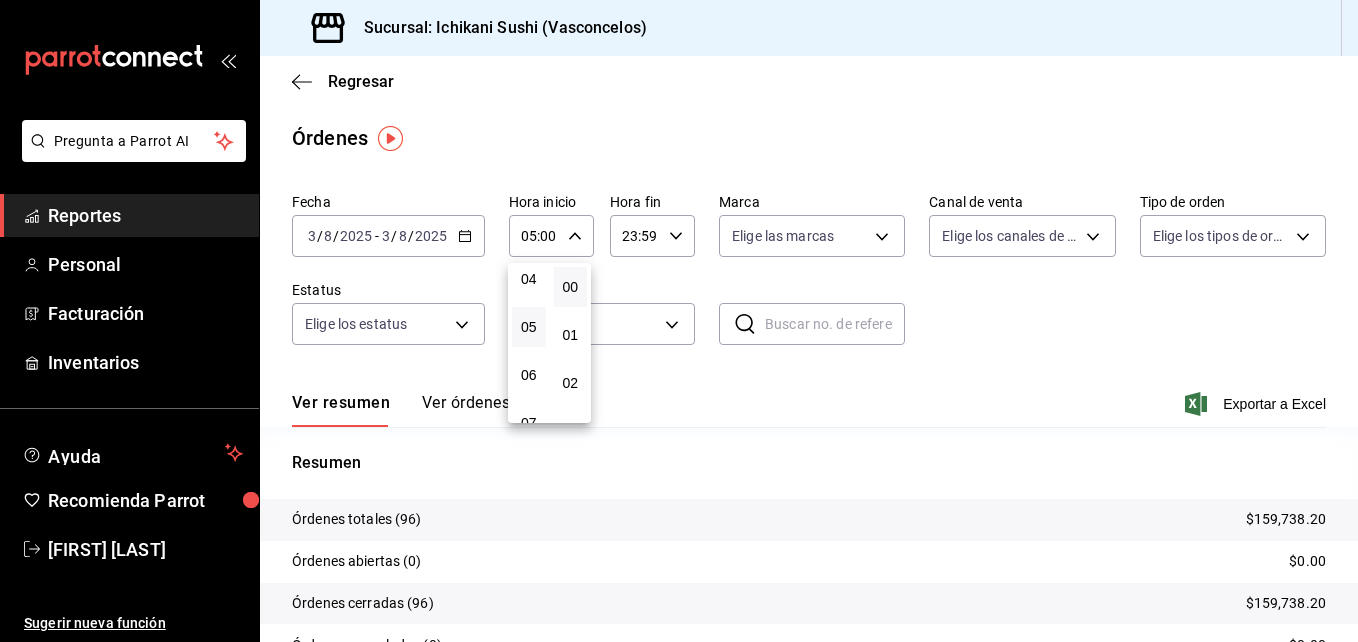 click at bounding box center [679, 321] 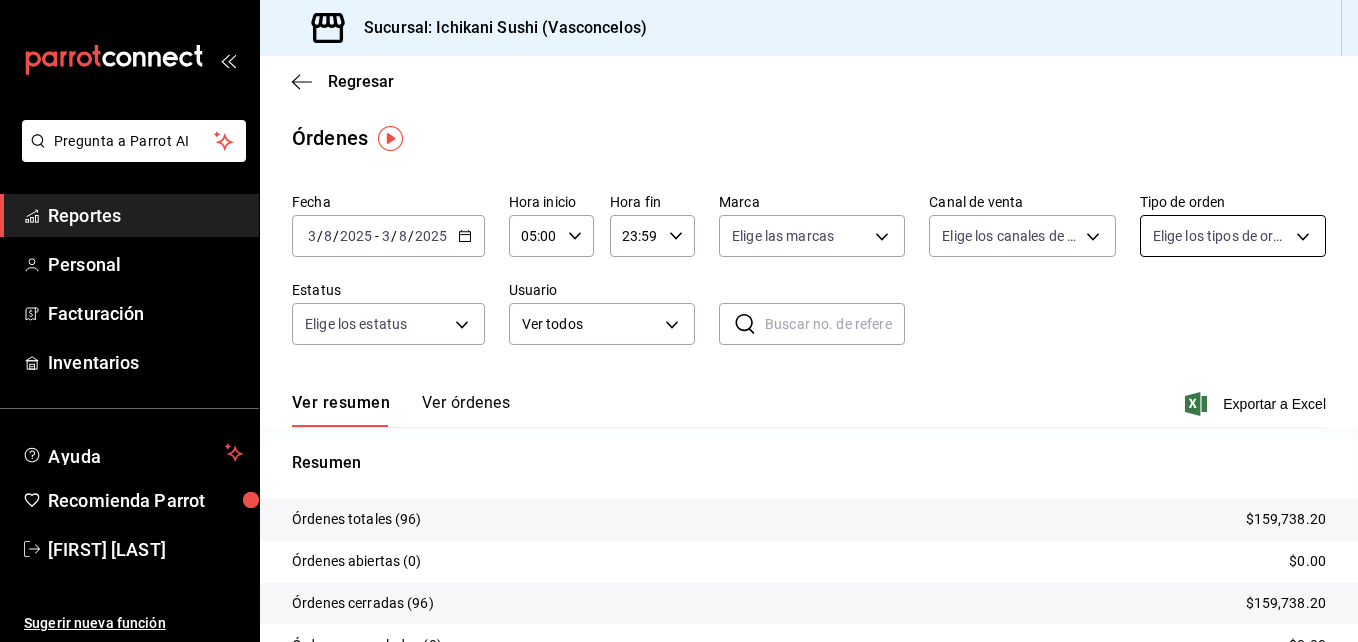 click on "Pregunta a Parrot AI Reportes   Personal   Facturación   Inventarios   Ayuda Recomienda Parrot   [FIRST] [LAST]   Sugerir nueva función   Sucursal: Ichikani Sushi (Vasconcelos) Regresar Órdenes Fecha [DATE] [DAY] / [MONTH] / [YEAR] - [DATE] [DAY] / [MONTH] / [YEAR] Hora inicio 05:00 Hora inicio Hora fin 23:59 Hora fin Marca Elige las marcas Canal de venta Elige los canales de venta Tipo de orden Elige los tipos de orden Estatus Elige los estatus Usuario Ver todos ALL ​ ​ Ver resumen Ver órdenes Exportar a Excel Resumen Órdenes totales (96) $159,738.20 Órdenes abiertas (0) $0.00 Órdenes cerradas (96) $159,738.20 Órdenes canceladas (0) $0.00 Órdenes negadas (0) $0.00 ¿Quieres ver el consumo promedio por orden y comensal? Ve al reporte de Ticket promedio Pregunta a Parrot AI Reportes   Personal   Facturación   Inventarios   Ayuda Recomienda Parrot   [FIRST] [LAST]   Sugerir nueva función   GANA 1 MES GRATIS EN TU SUSCRIPCIÓN AQUÍ Ver video tutorial Ir a video Visitar centro de ayuda (81) [PHONE] (81) [PHONE]" at bounding box center (679, 321) 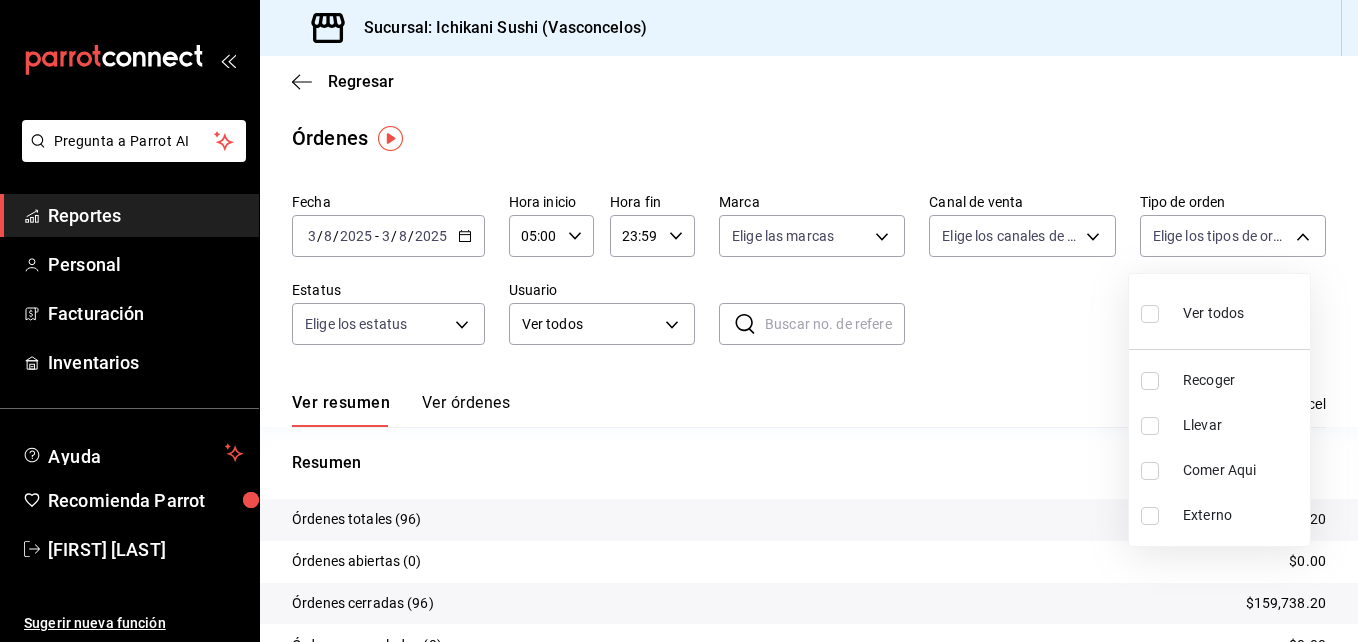 click at bounding box center [1150, 426] 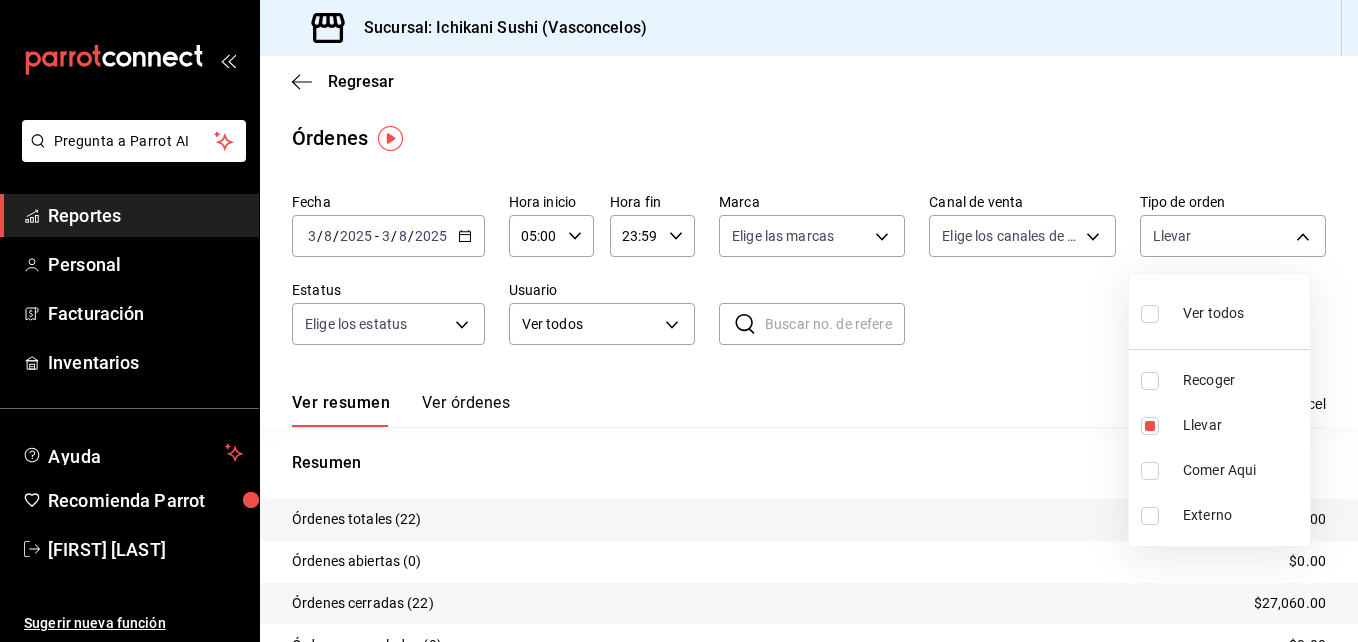 click at bounding box center [679, 321] 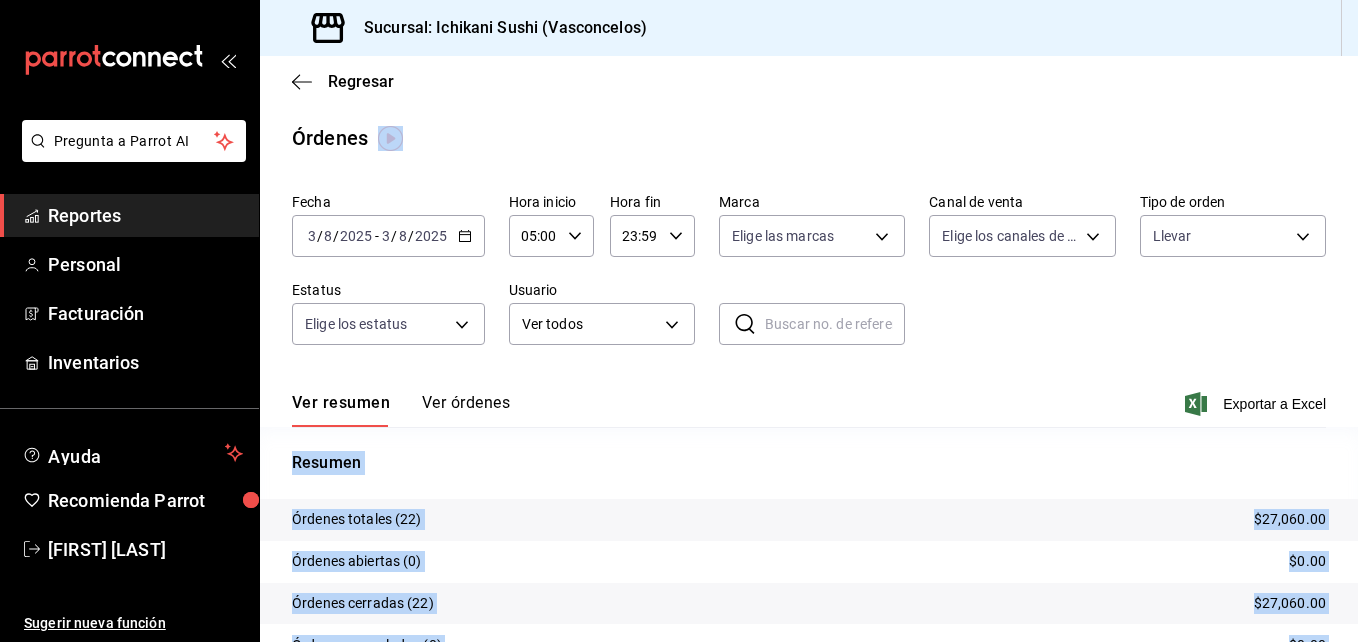 drag, startPoint x: 1352, startPoint y: 376, endPoint x: 1340, endPoint y: 427, distance: 52.392746 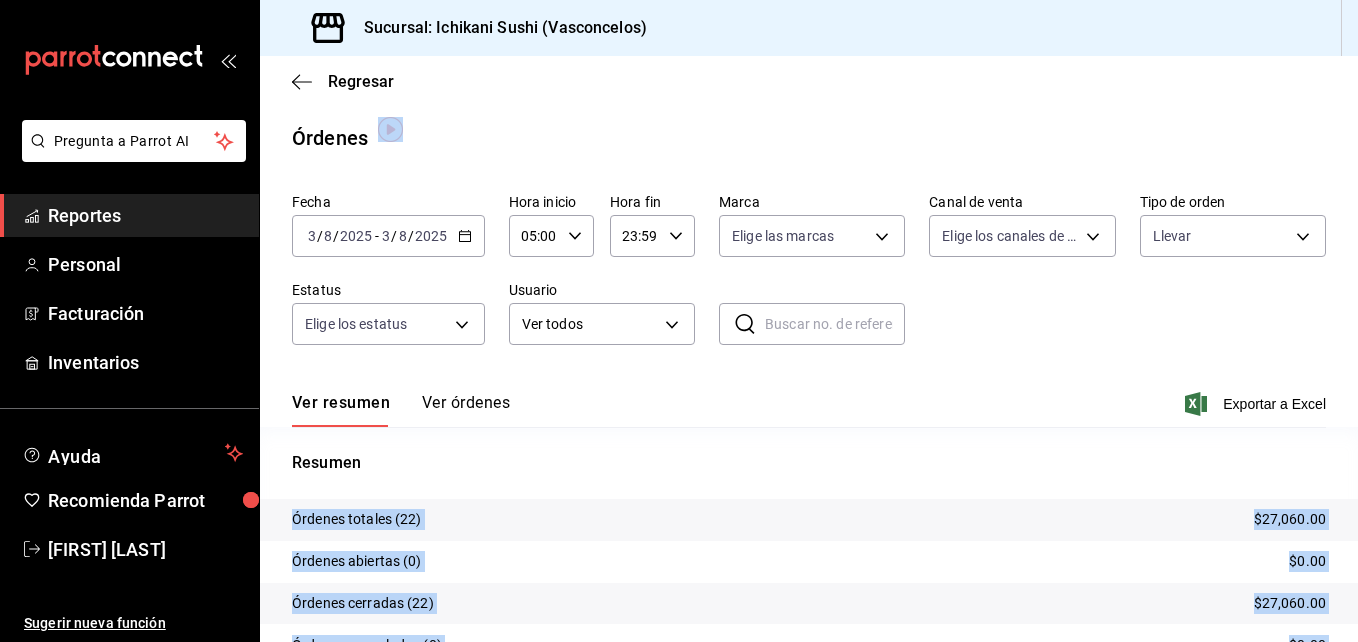 scroll, scrollTop: 143, scrollLeft: 0, axis: vertical 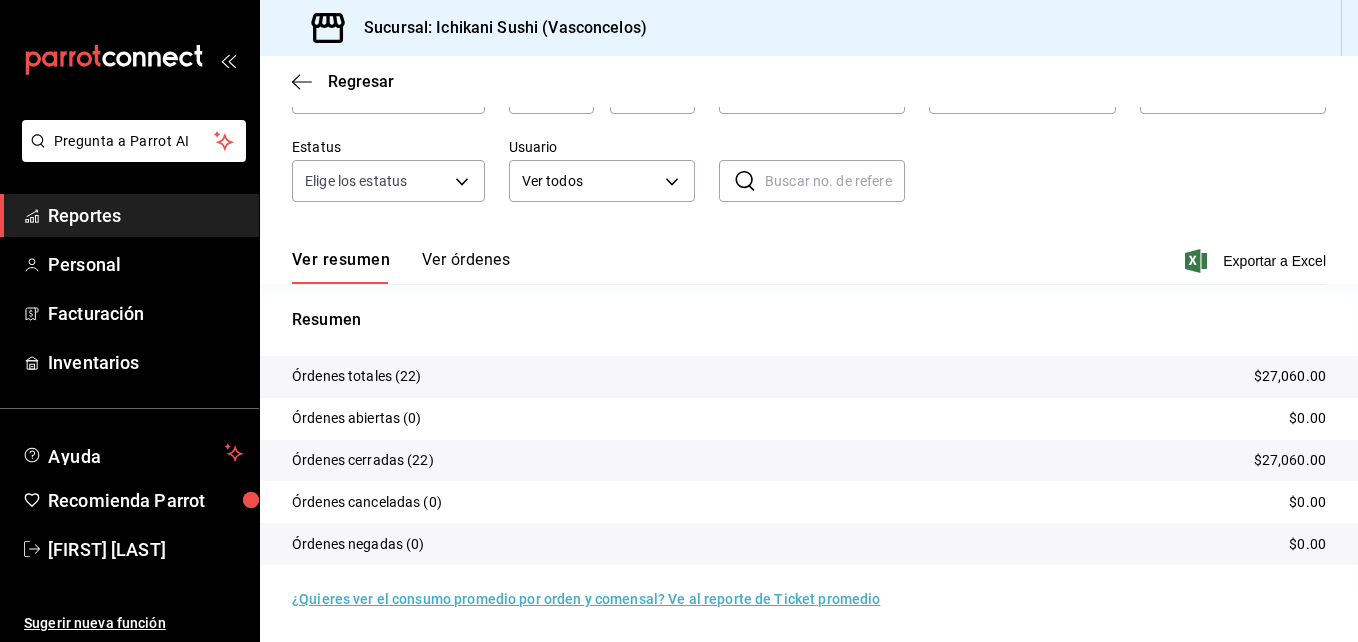 click on "Fecha [DATE] [DAY] / [MONTH] / [YEAR] - [DATE] [DAY] / [MONTH] / [YEAR] Hora inicio 05:00 Hora inicio Hora fin 23:59 Hora fin Marca Elige las marcas Canal de venta Elige los canales de venta Tipo de orden Llevar d5ed7011-f835-4d0c-a8fc-5f0f01446209 Estatus Elige los estatus Usuario Ver todos ALL ​ ​" at bounding box center [809, 134] 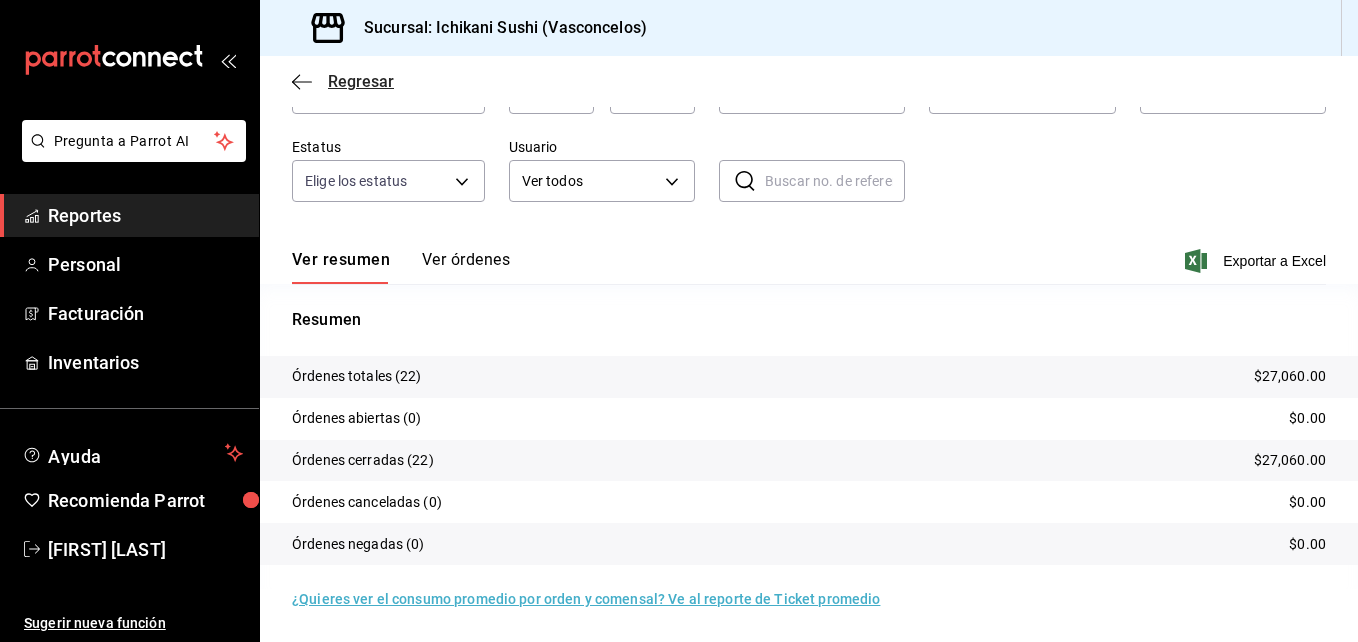click 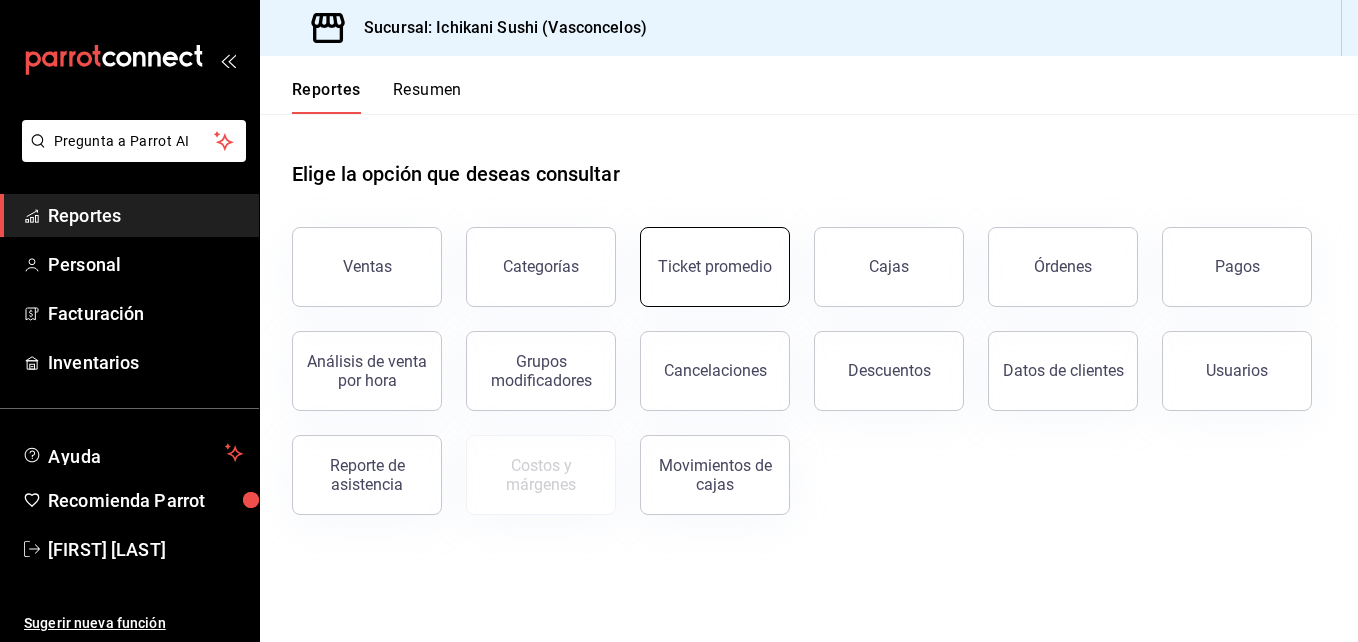click on "Ticket promedio" at bounding box center (715, 267) 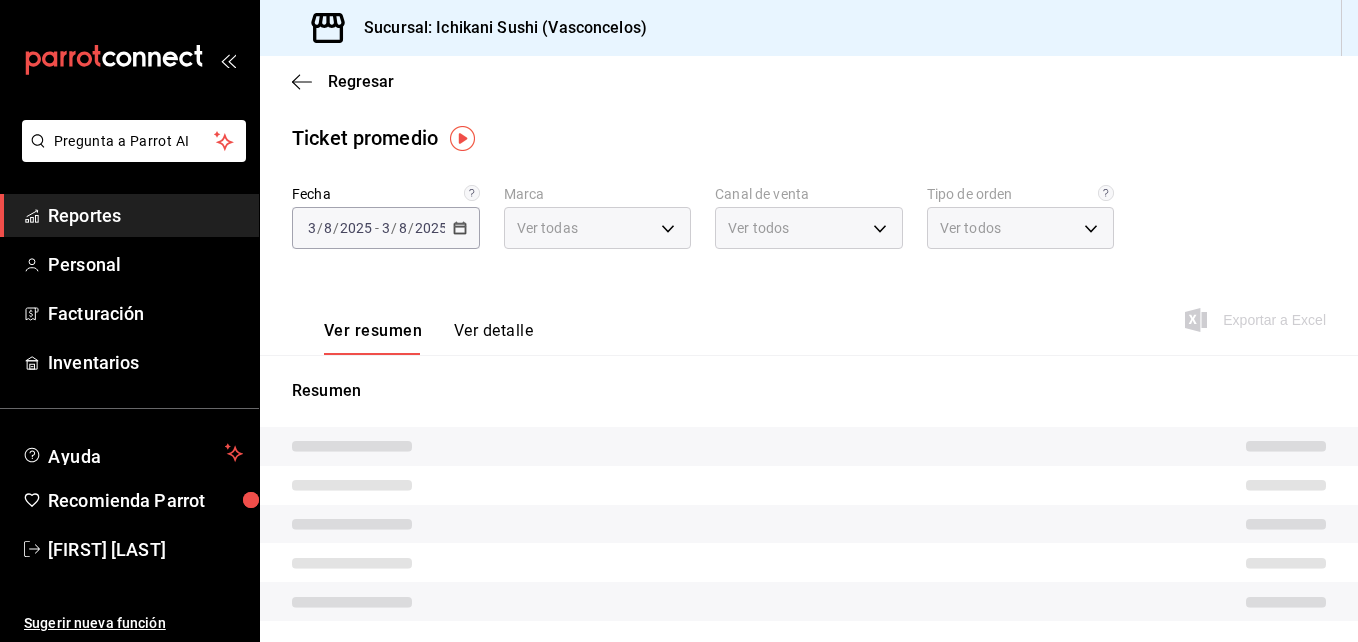 type on "3e284276-a834-4a39-bc59-2edda2d06158" 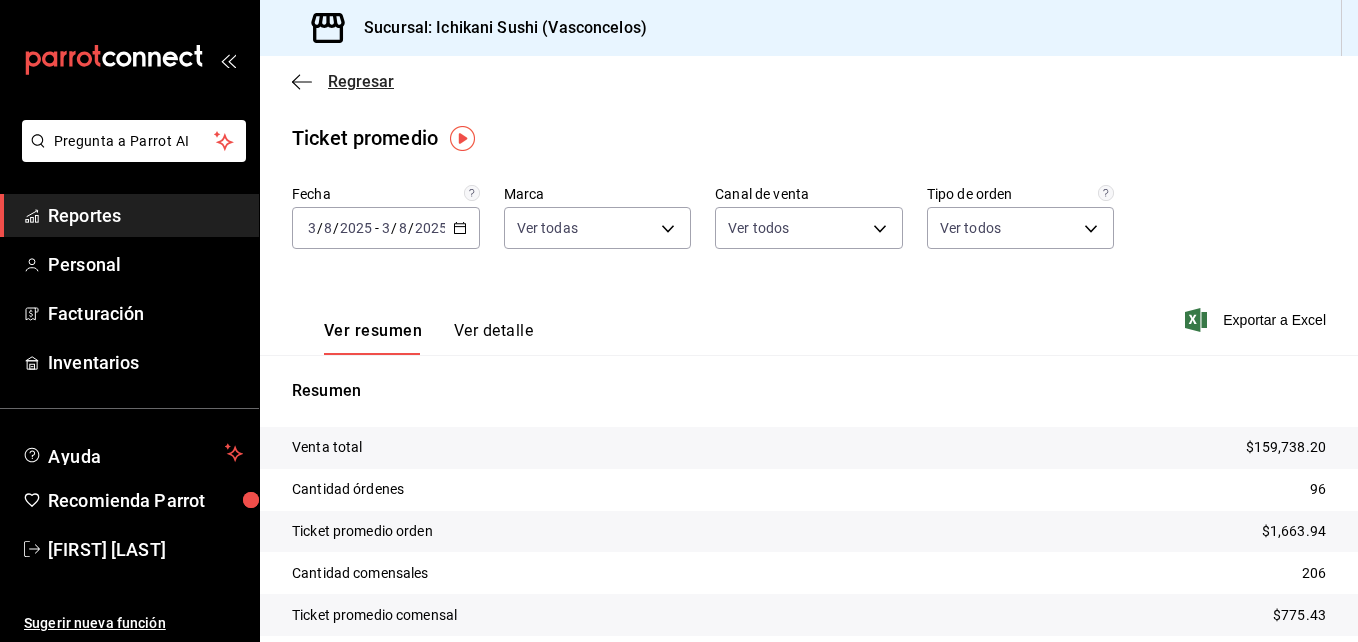 click 